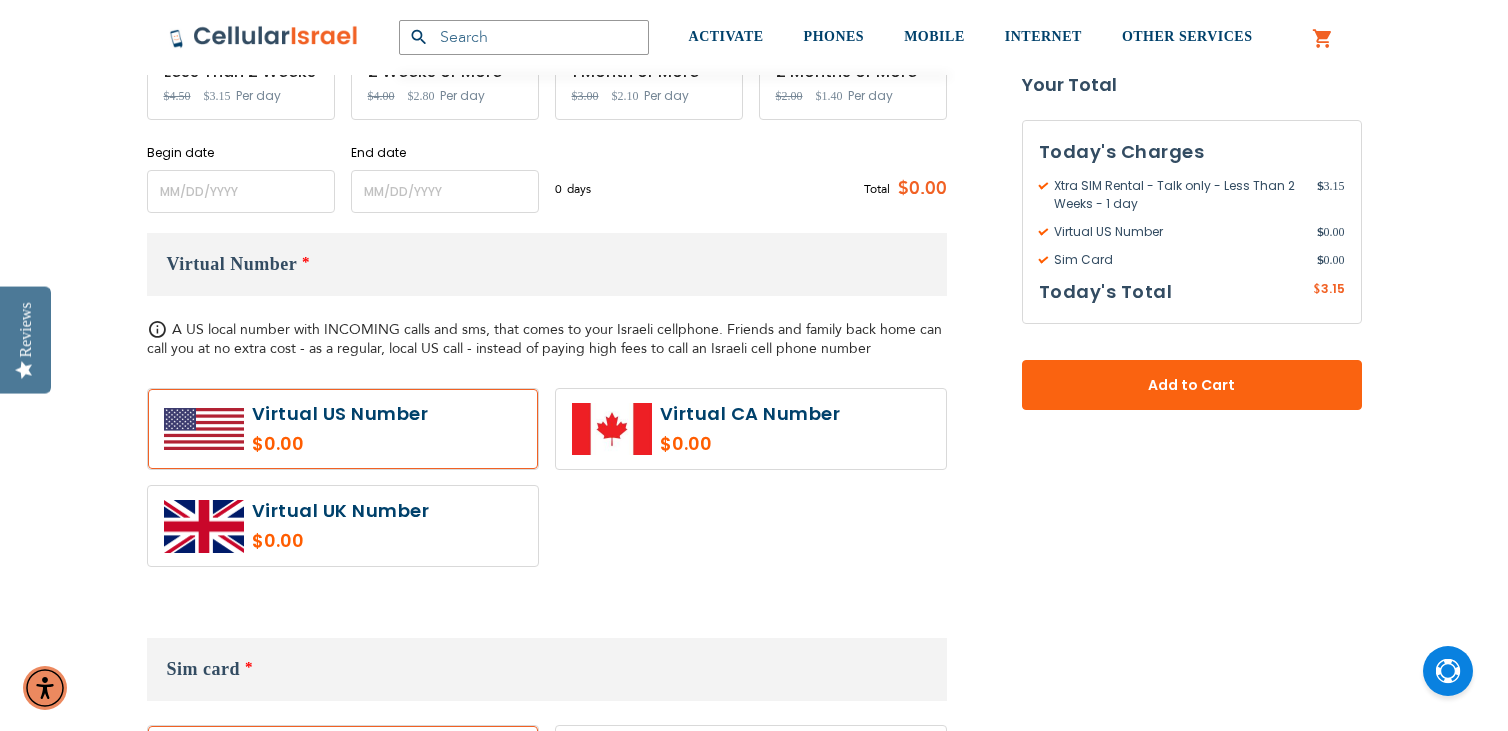scroll, scrollTop: 1100, scrollLeft: 0, axis: vertical 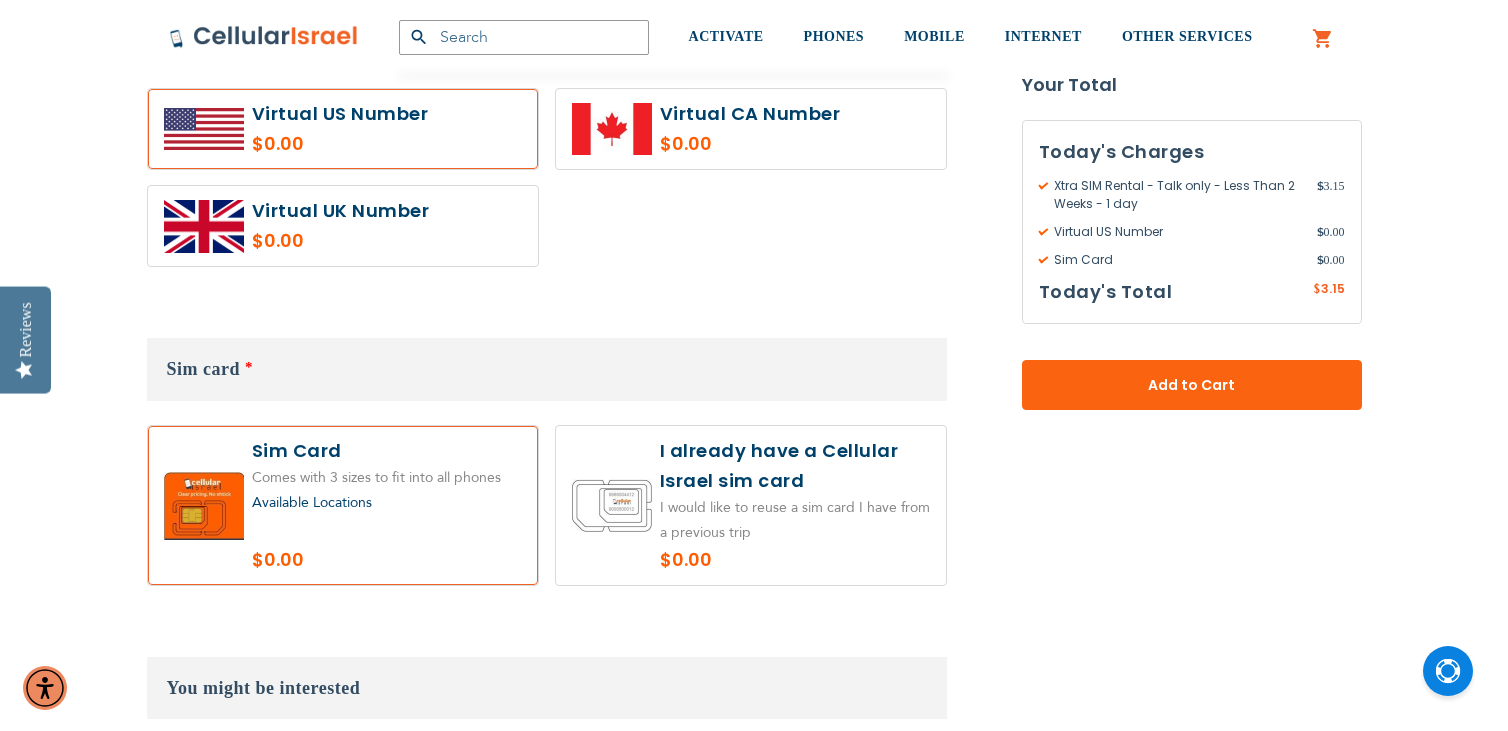 click at bounding box center (751, 505) 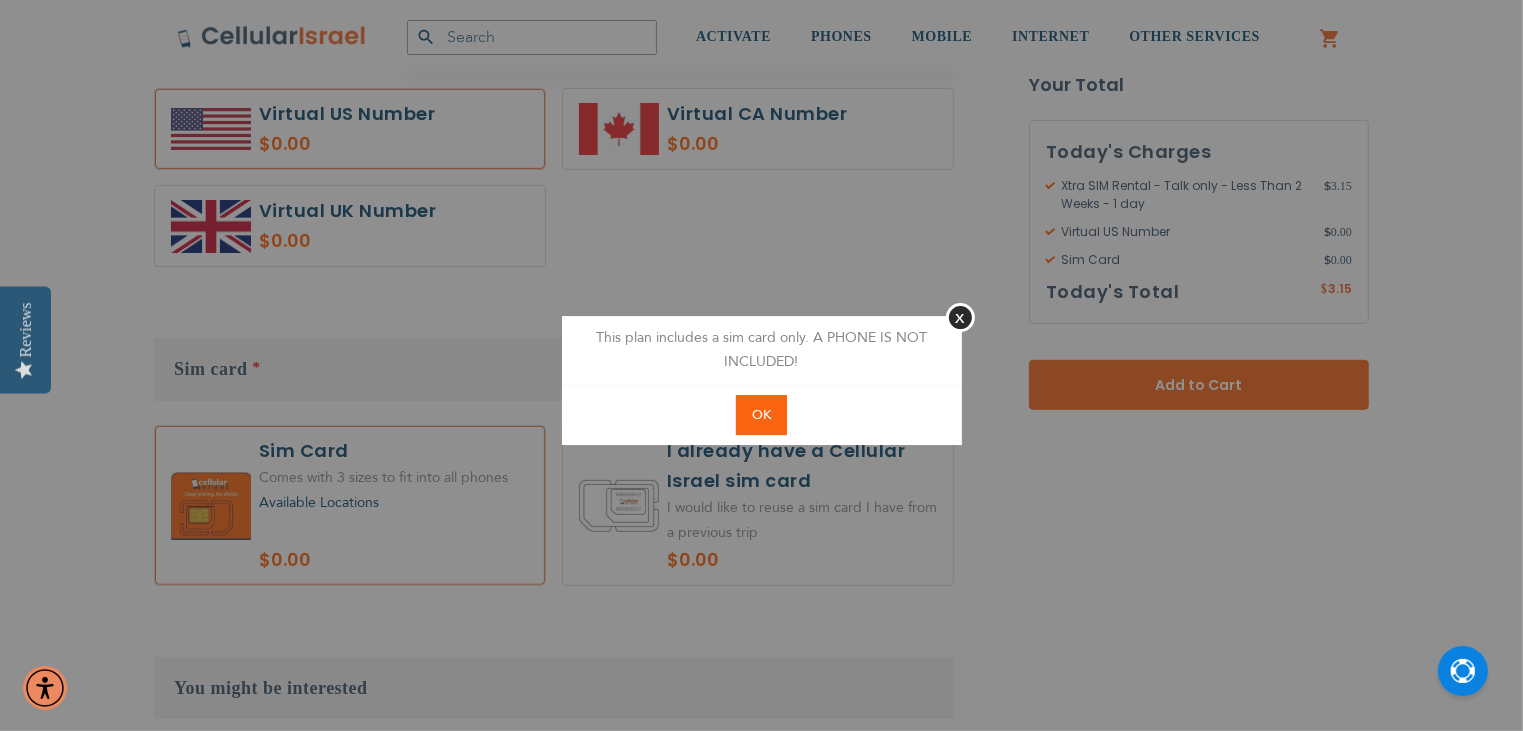 click on "OK" at bounding box center [761, 415] 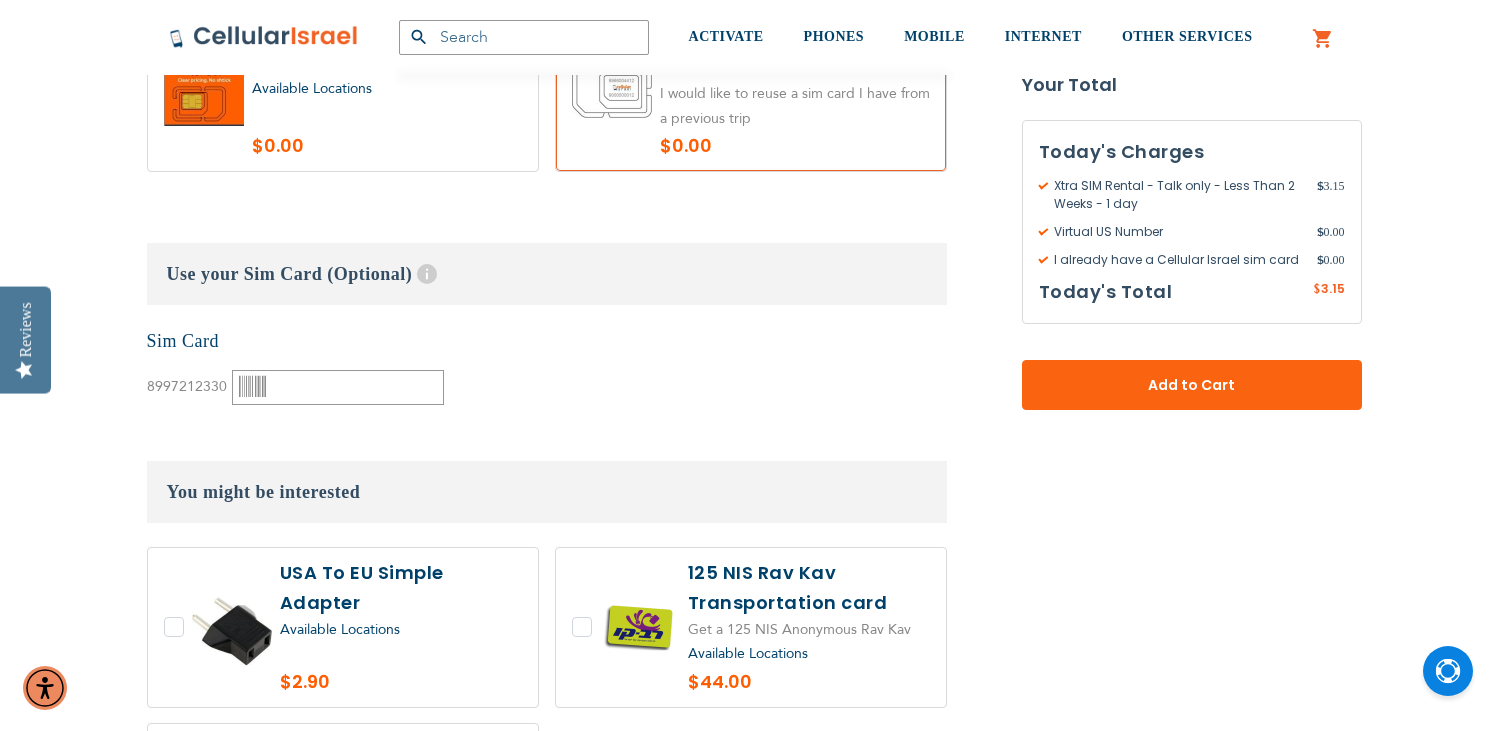scroll, scrollTop: 1600, scrollLeft: 0, axis: vertical 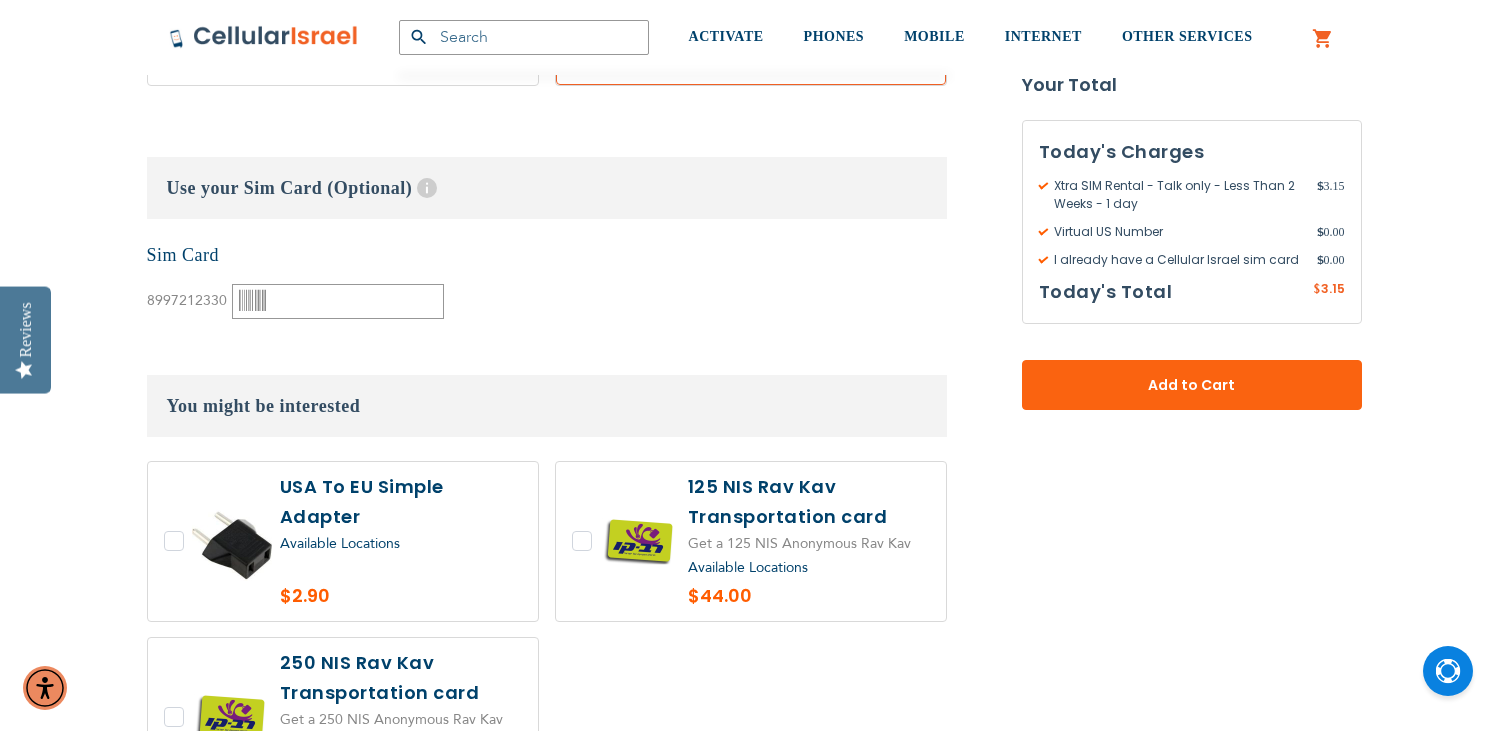 click at bounding box center [252, 301] 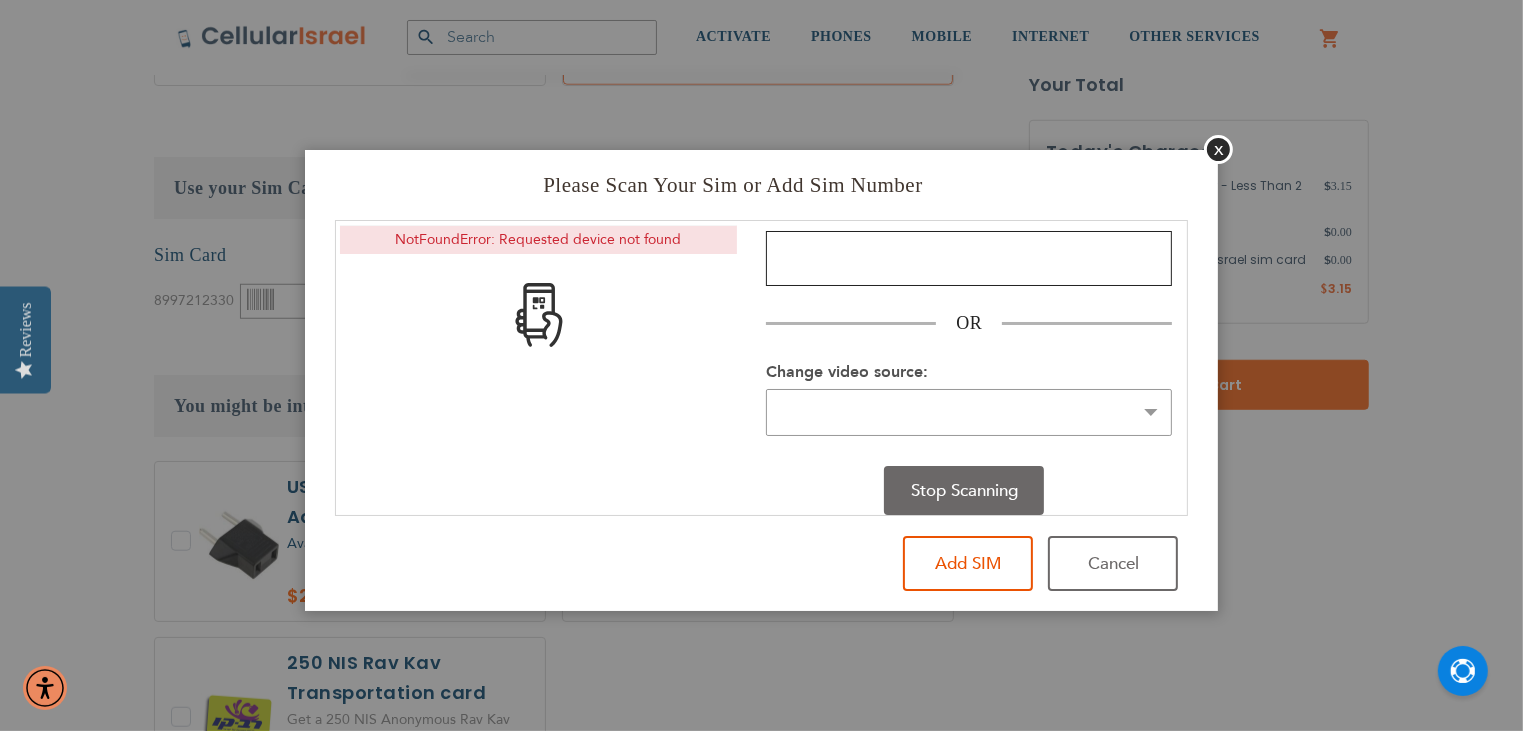 click at bounding box center (969, 258) 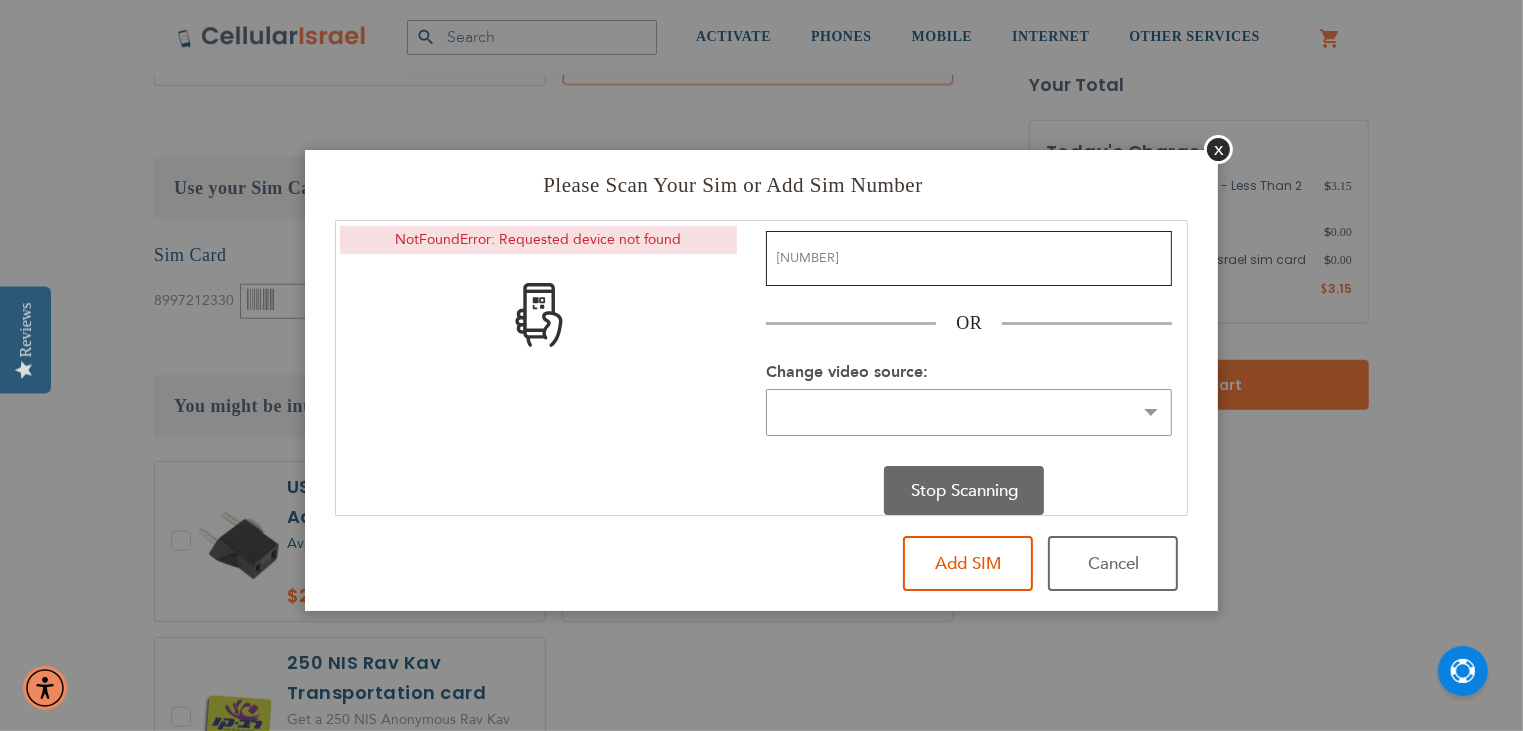 type on "[NUMBER]" 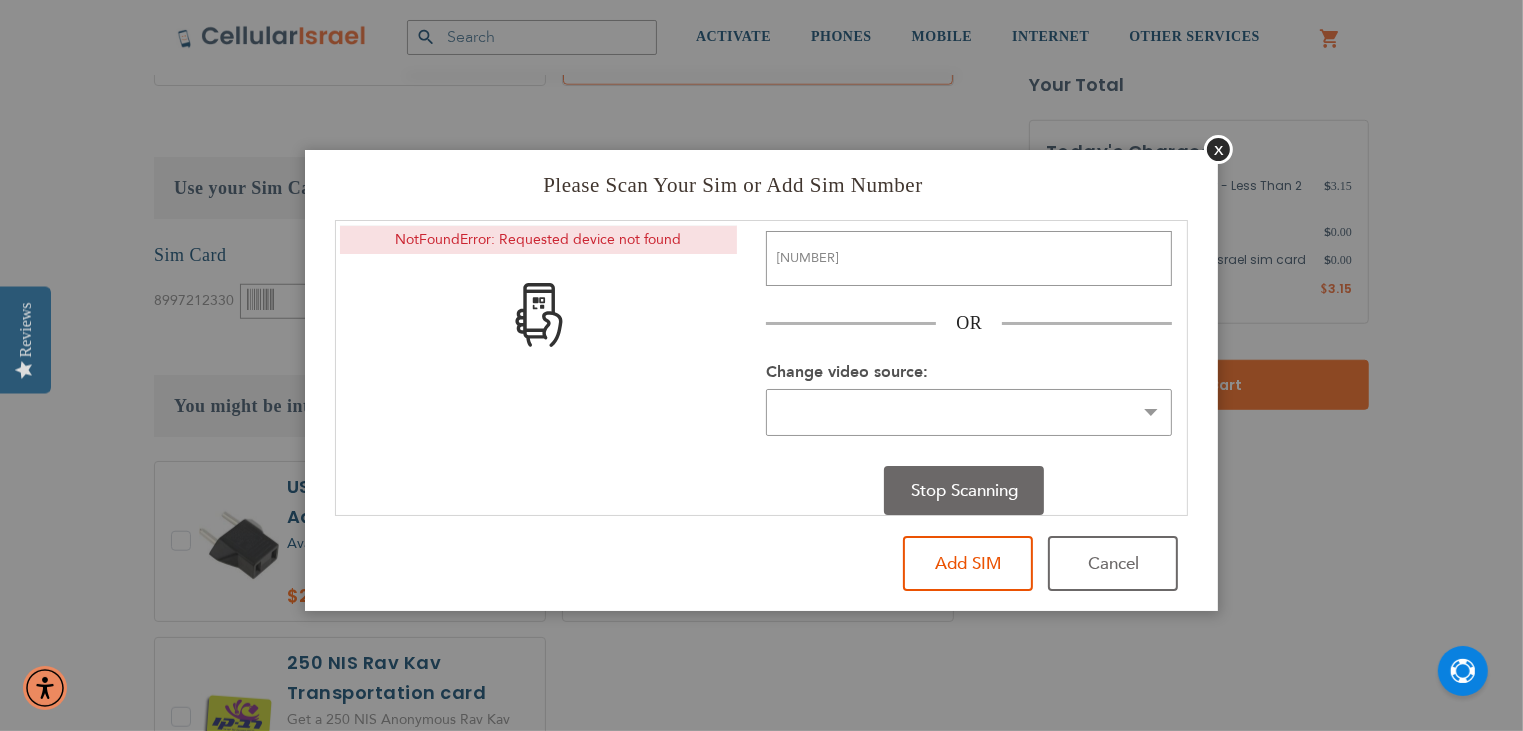 click on "Add SIM" at bounding box center [968, 563] 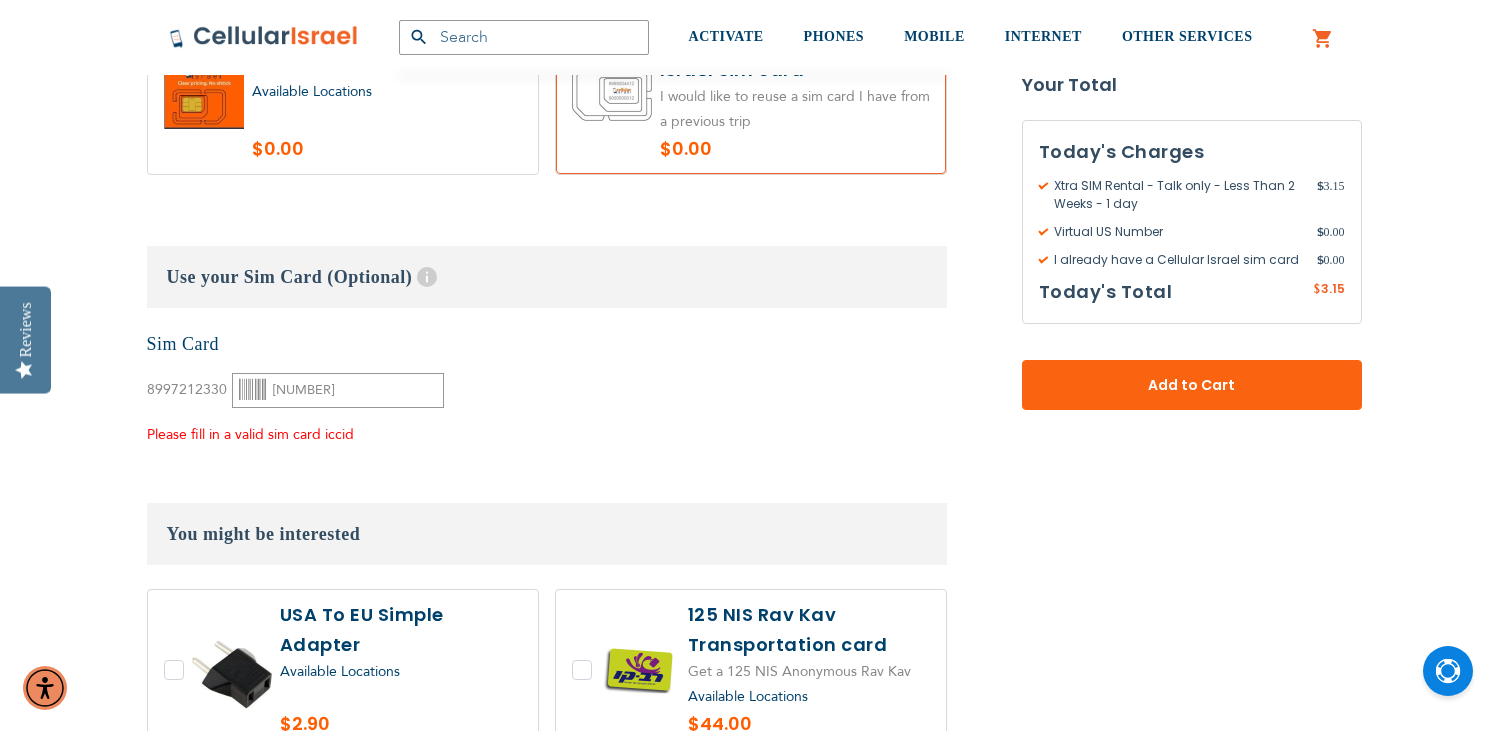 scroll, scrollTop: 1500, scrollLeft: 0, axis: vertical 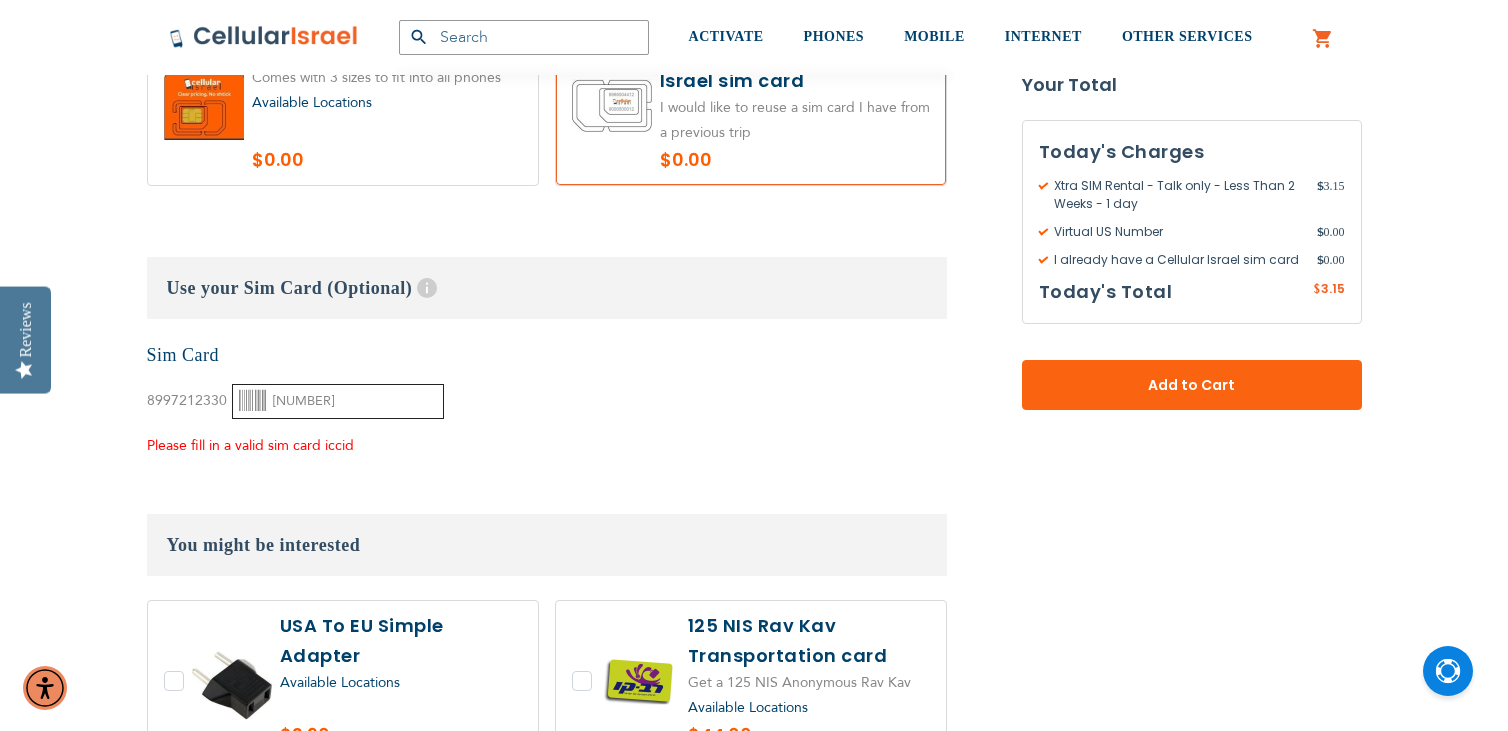 click on "[NUMBER]" at bounding box center (337, 401) 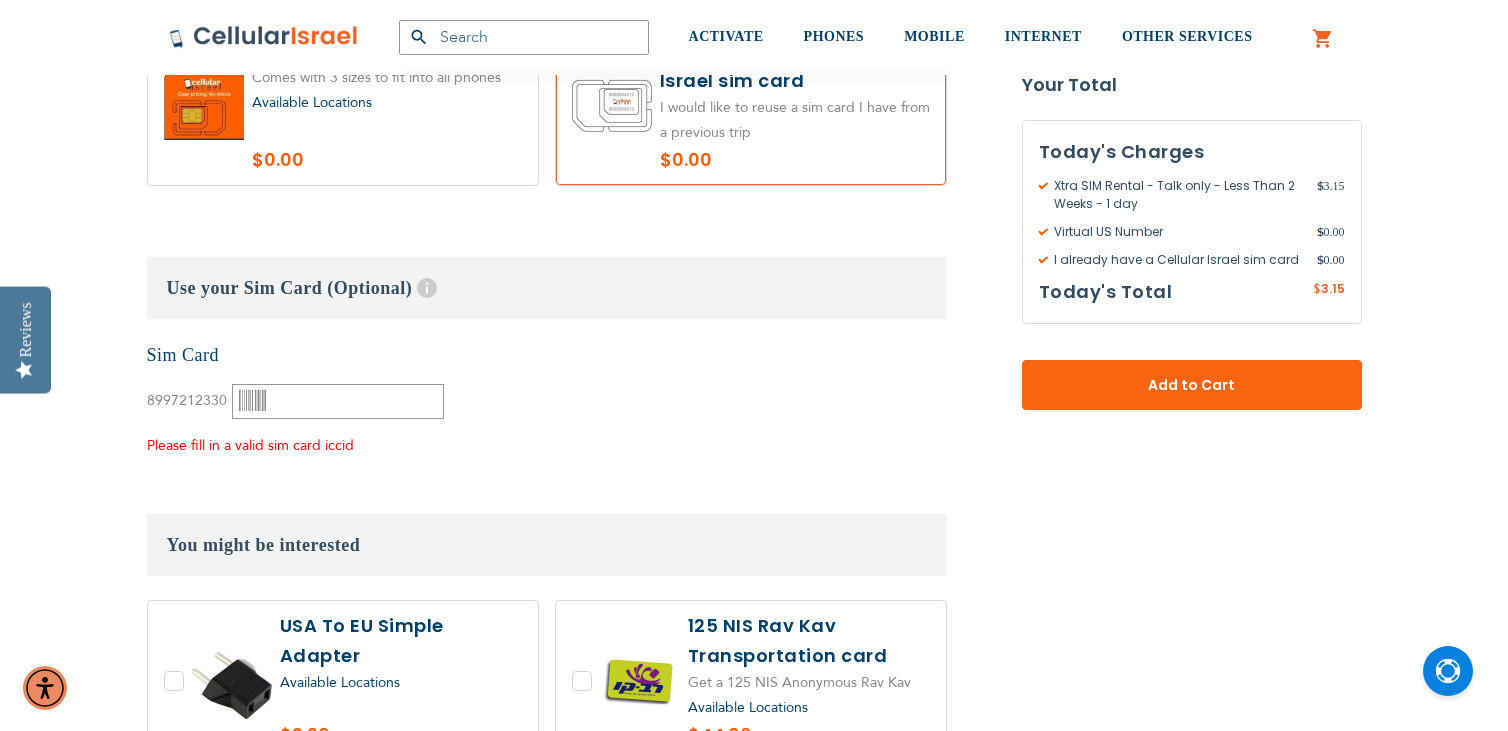 click on "8997212330" at bounding box center (187, 400) 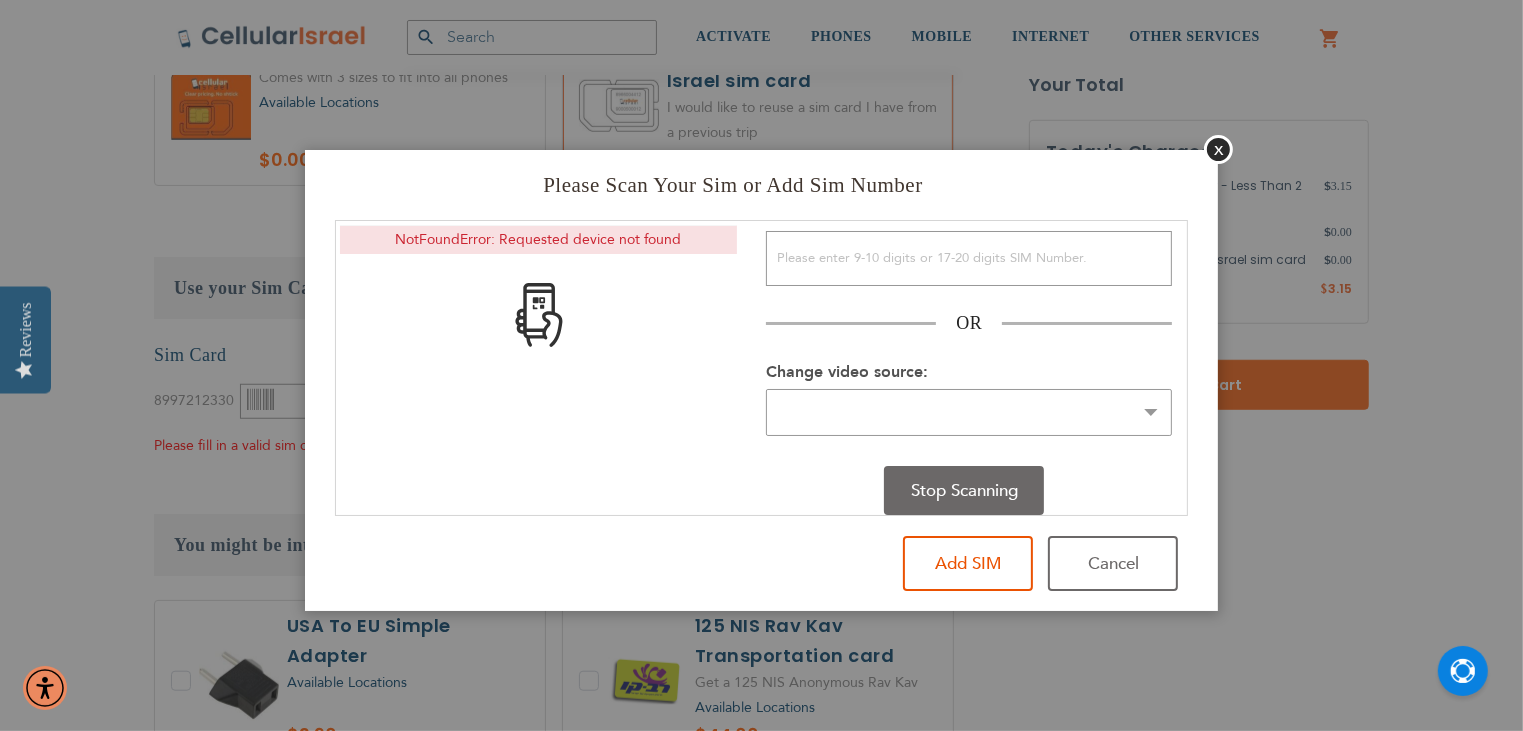 click on "Please Scan Your Sim or Add Sim Number
Powered by  ScanApp Report issues NotFoundError: Requested device not found
OR
Request Camera Permissions Choose Image - No image choosen Or drop an image to scan
Change video source:
Start Scanning
Stop Scanning
Add SIM
Cancel" at bounding box center [762, 381] 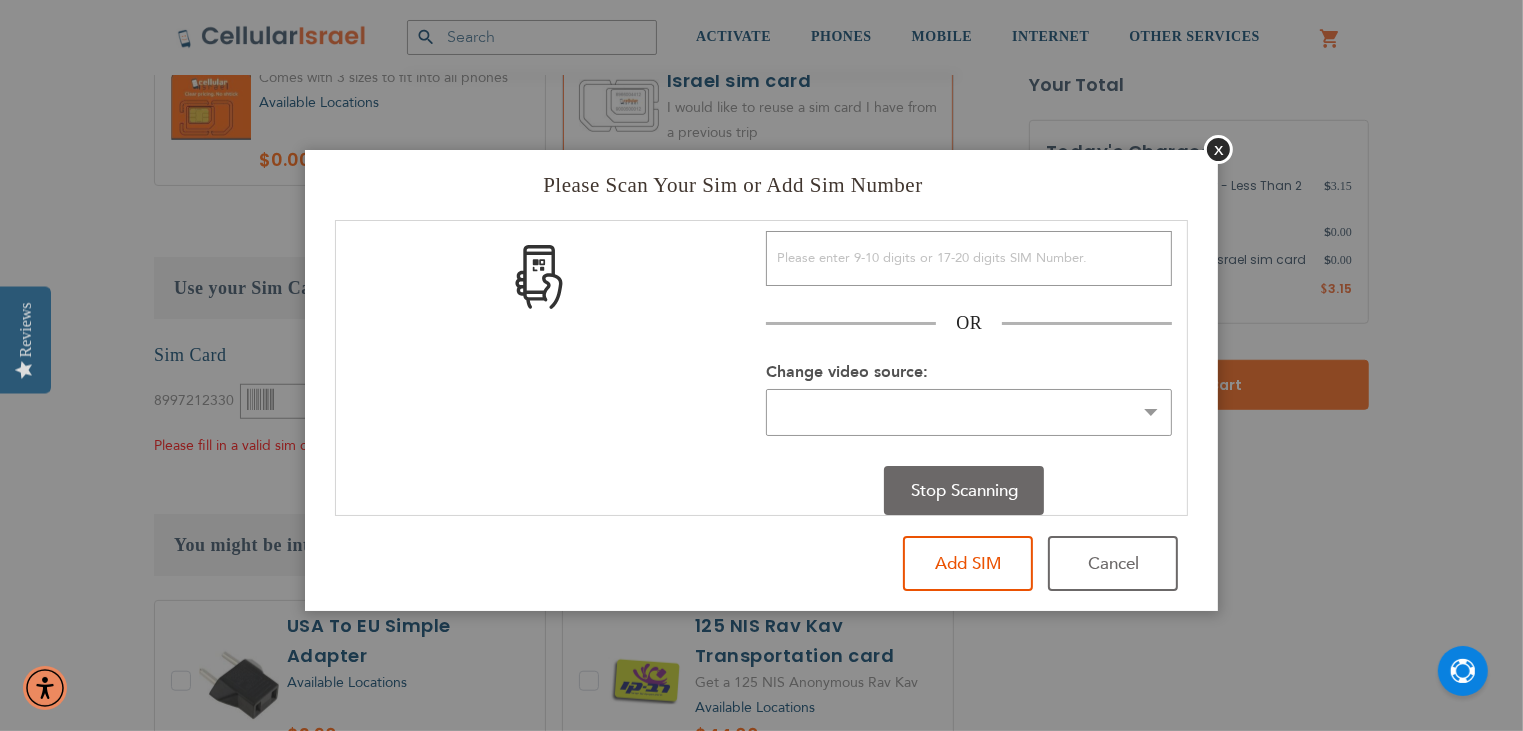 click on "Cancel" at bounding box center (1113, 563) 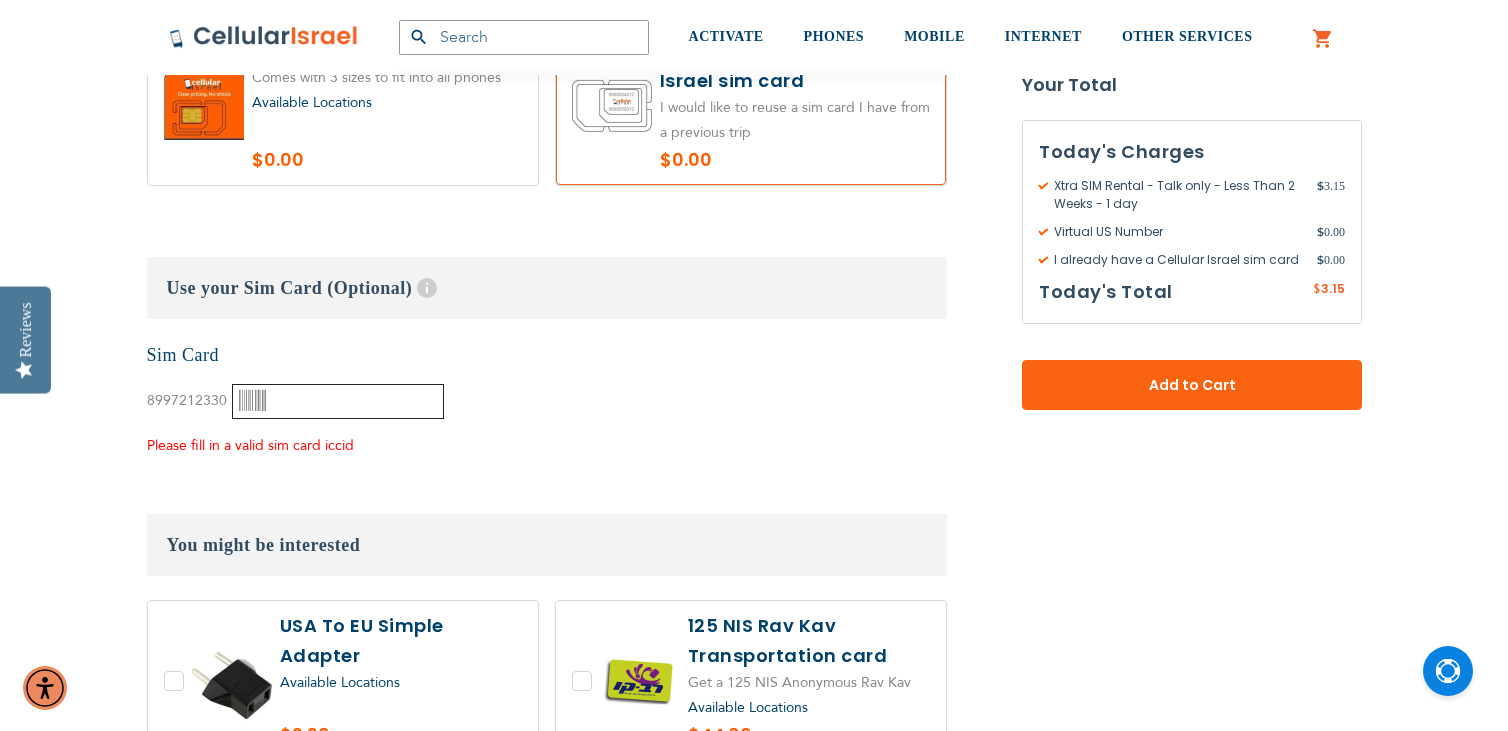 click at bounding box center (337, 401) 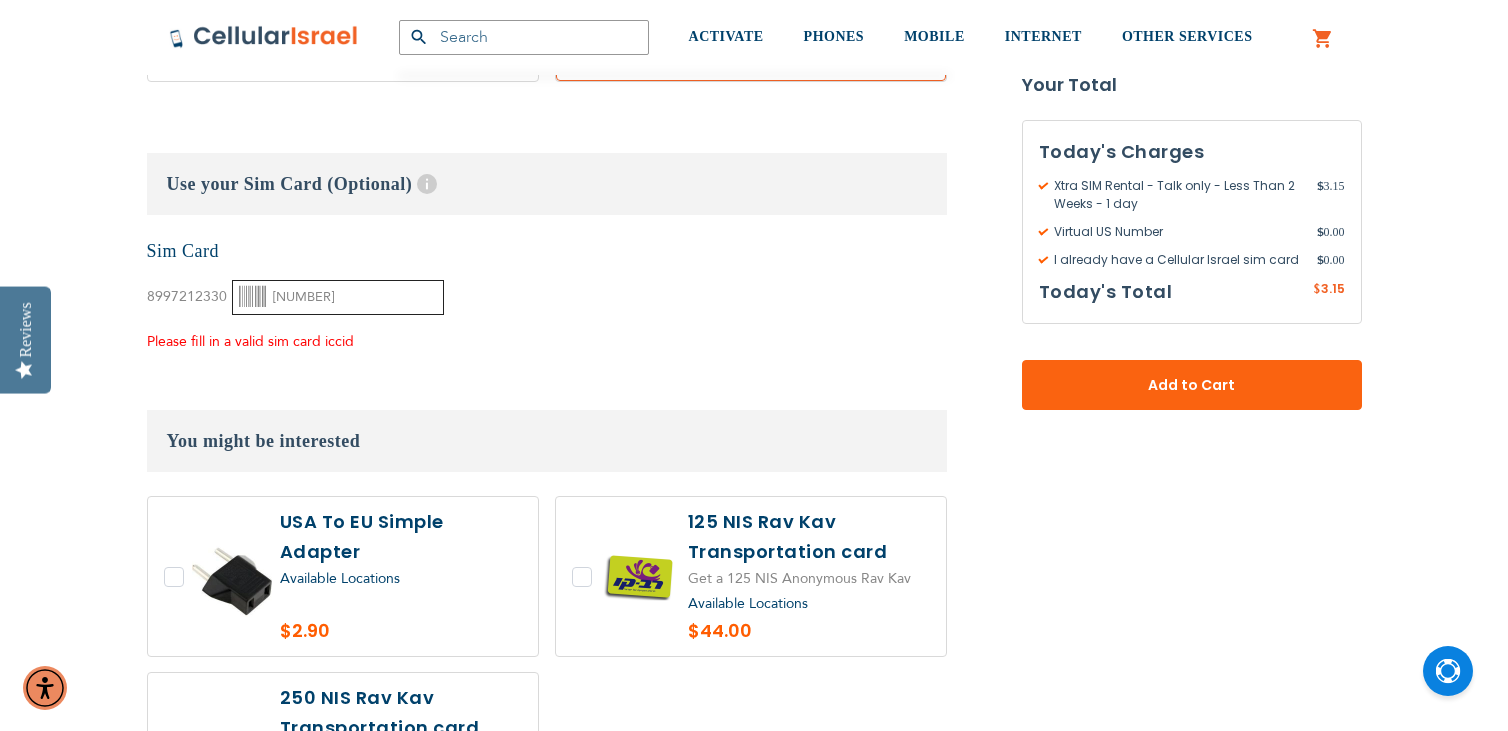 scroll, scrollTop: 1500, scrollLeft: 0, axis: vertical 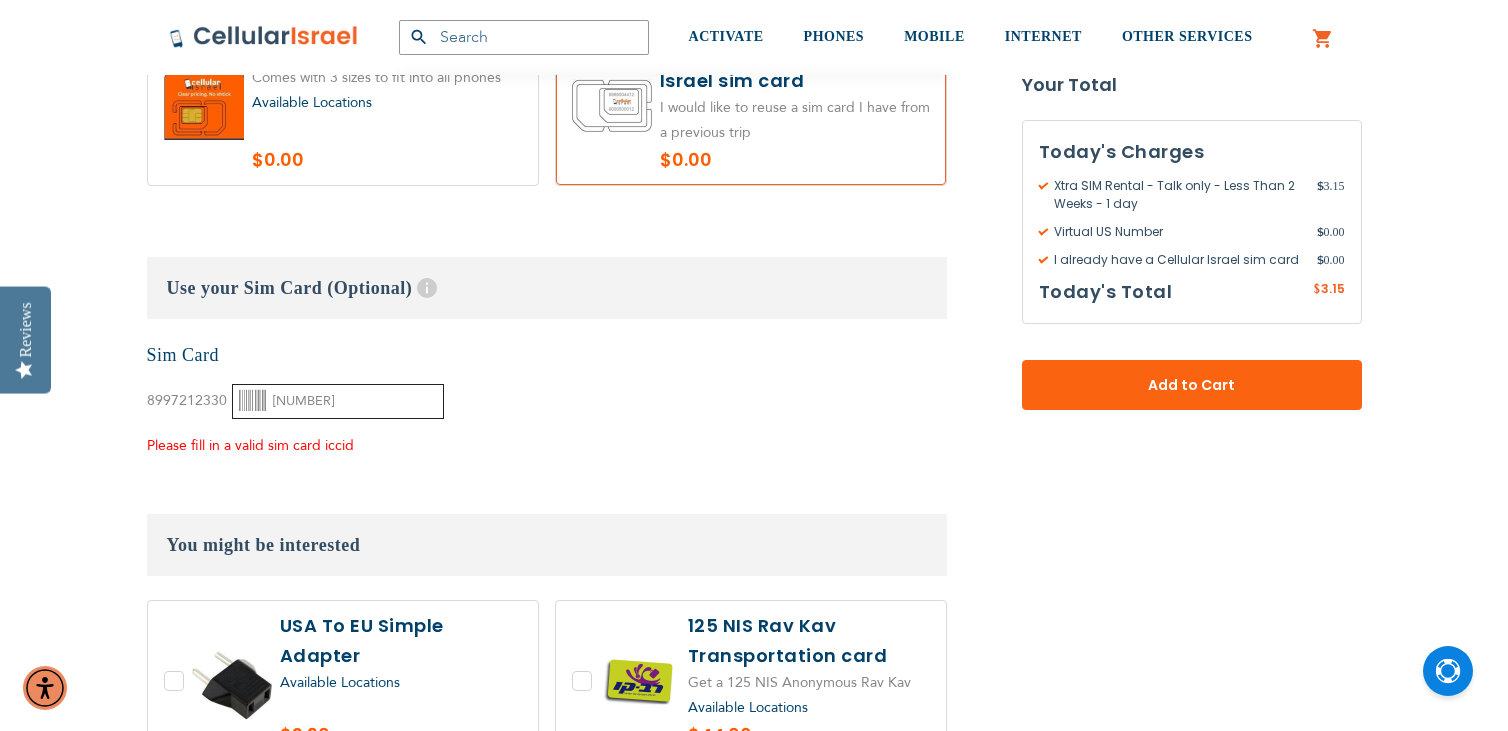 type on "[NUMBER]" 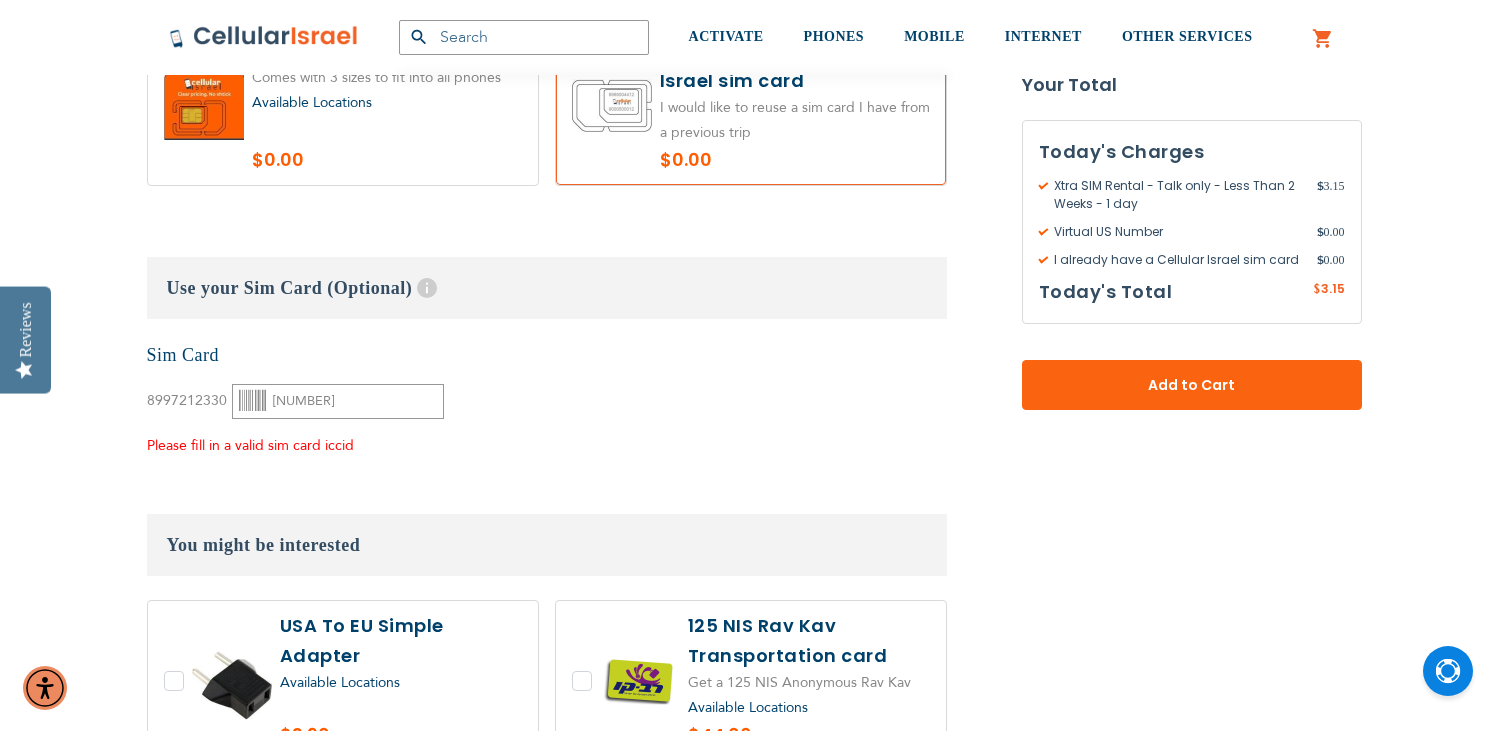 click on "None Sim Card [NUMBER]" at bounding box center (547, 400) 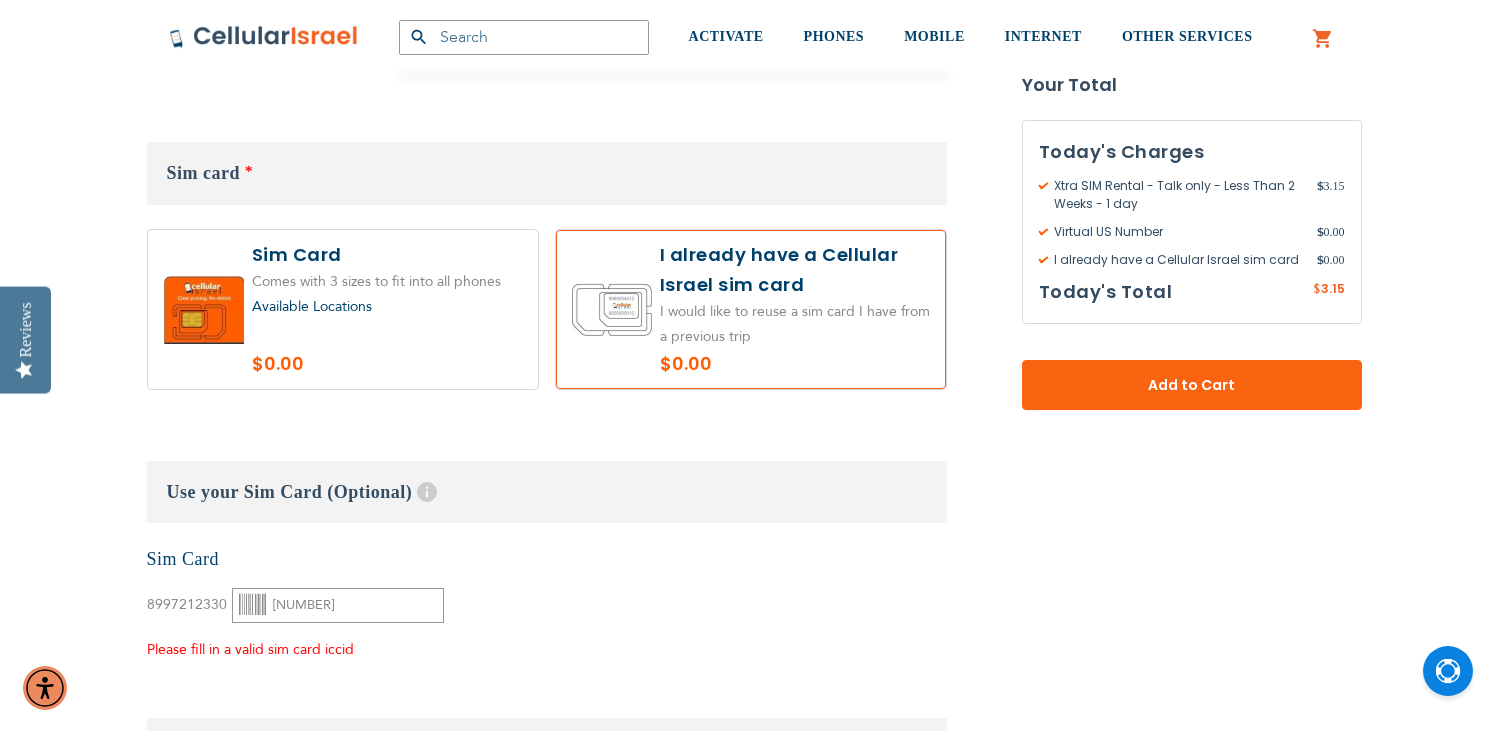 scroll, scrollTop: 1300, scrollLeft: 0, axis: vertical 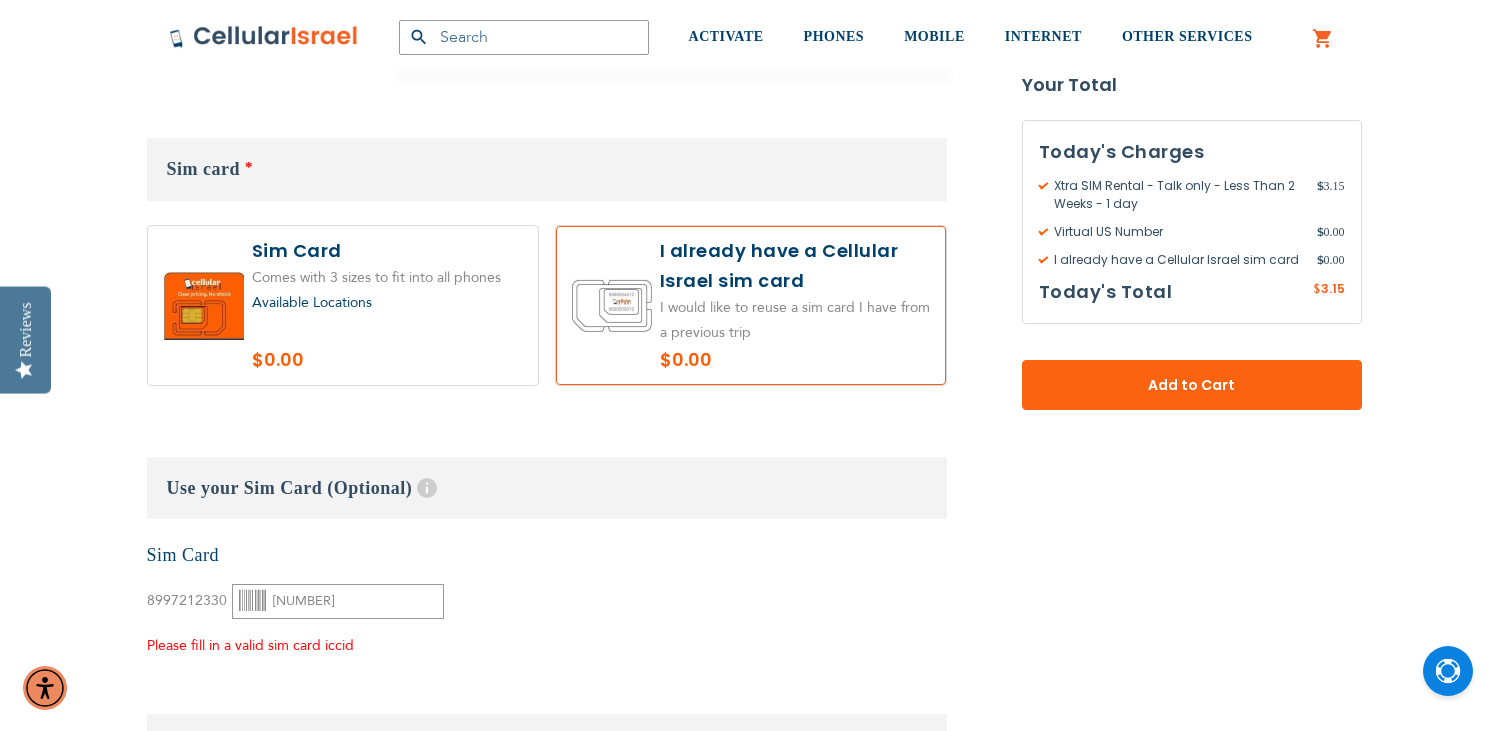 click on "Available Locations" at bounding box center [312, 302] 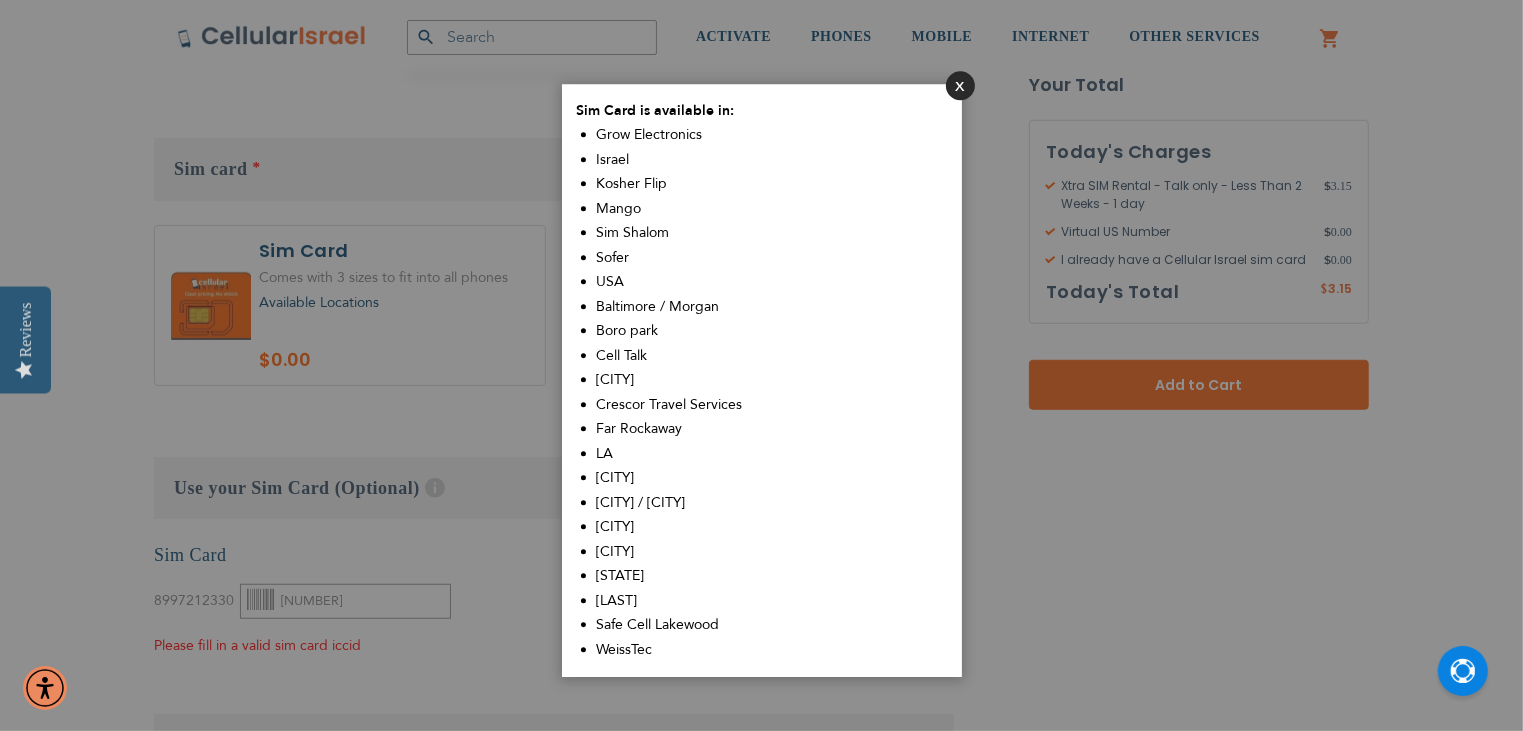 click on "Close" at bounding box center [960, 85] 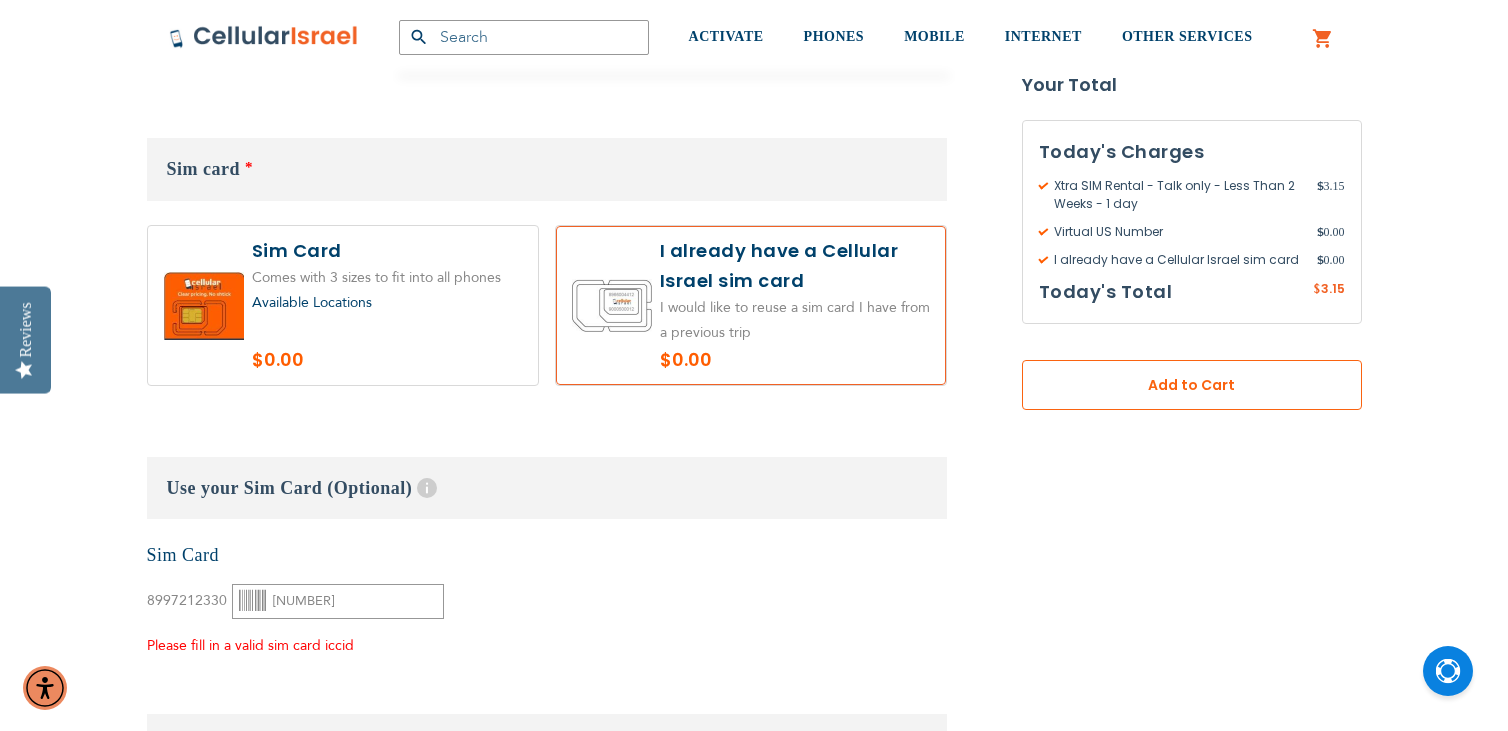 click on "Add to Cart" at bounding box center [1192, 385] 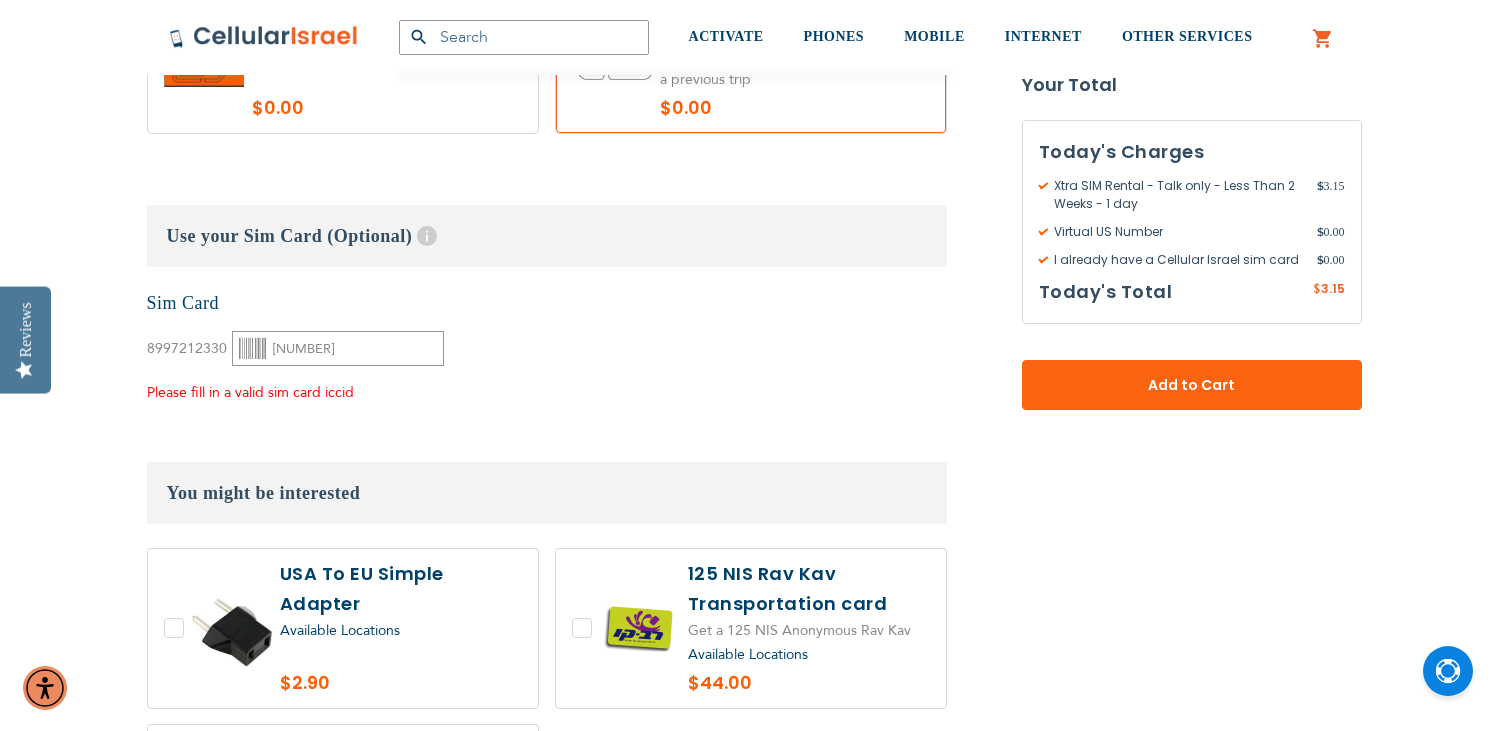 scroll, scrollTop: 1620, scrollLeft: 0, axis: vertical 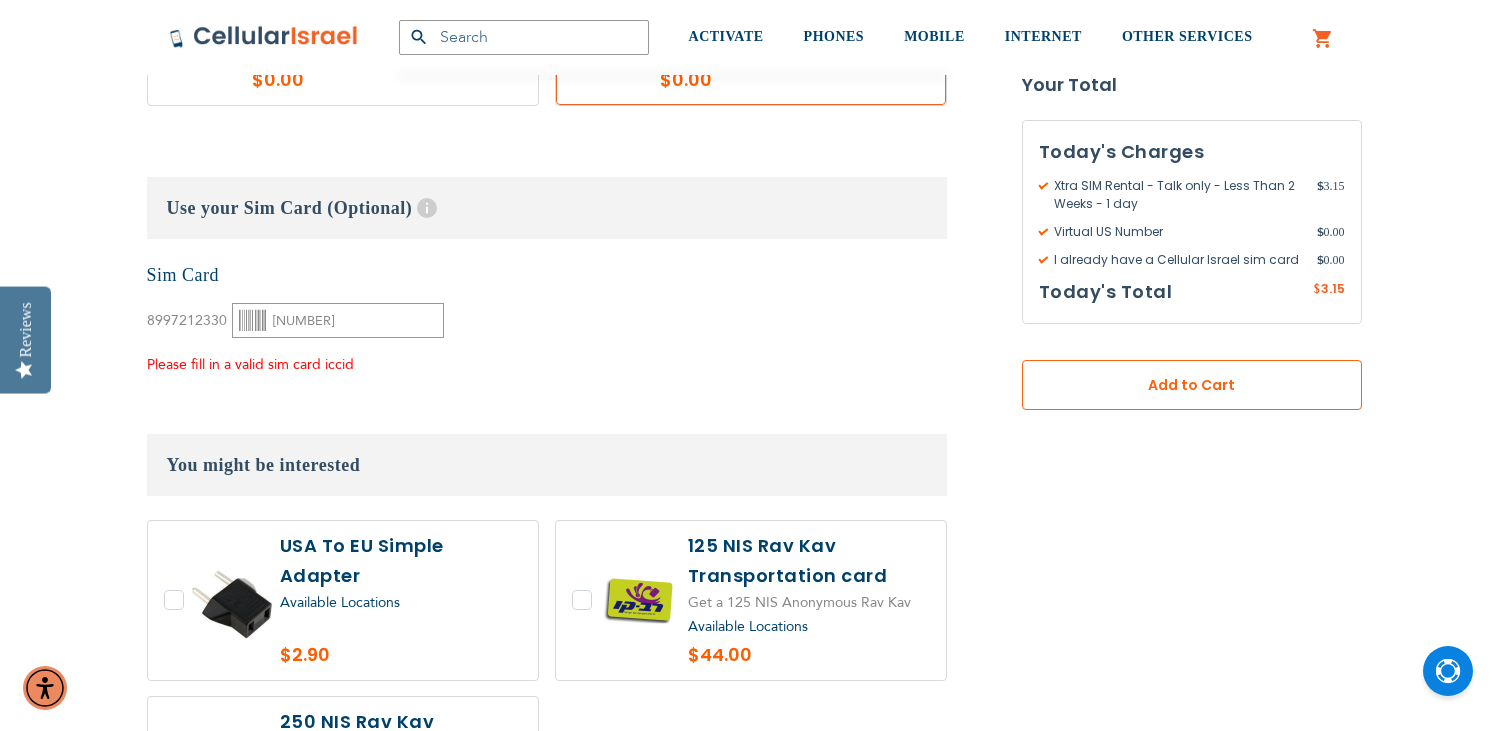 click on "Add to Cart" at bounding box center [1192, 385] 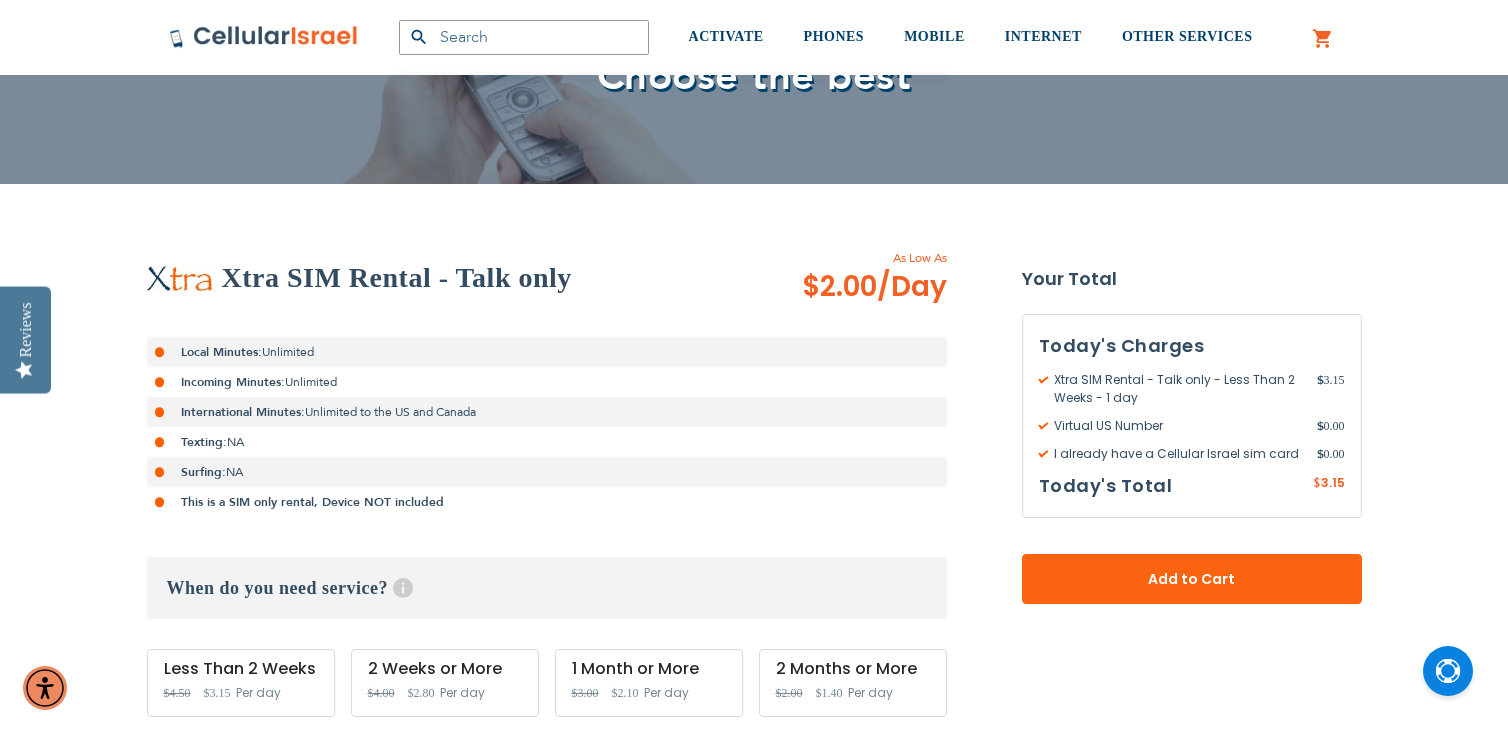 scroll, scrollTop: 300, scrollLeft: 0, axis: vertical 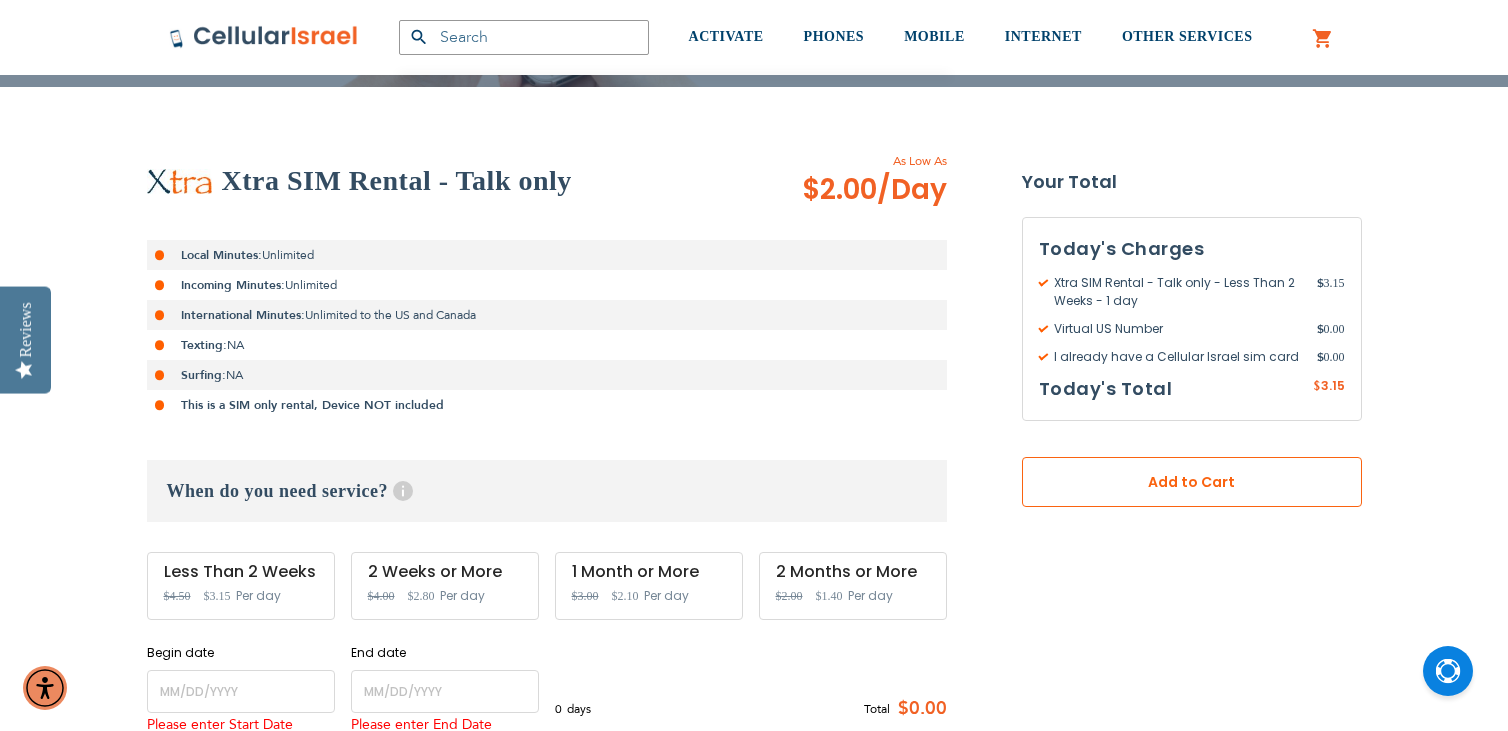 click on "Add to Cart" at bounding box center [1192, 482] 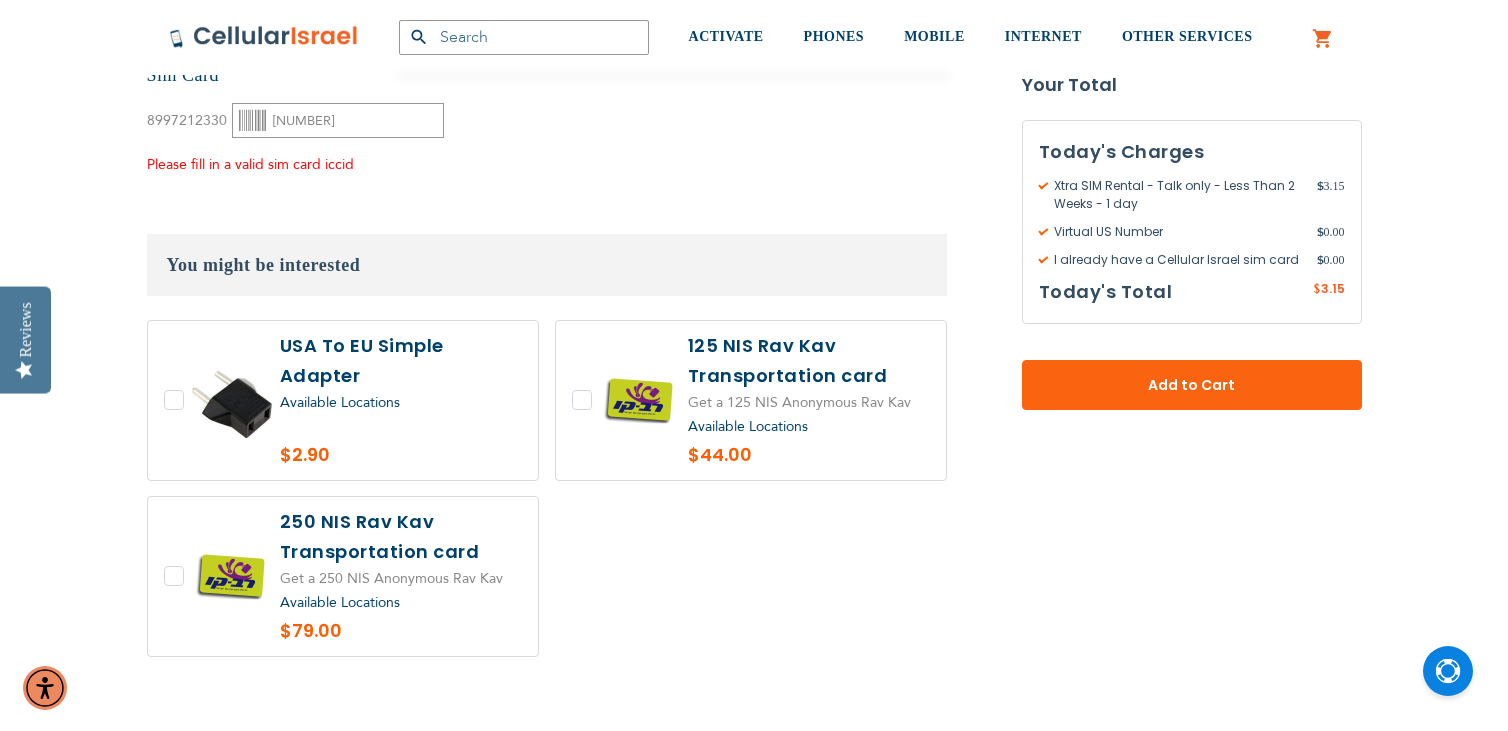 scroll, scrollTop: 1520, scrollLeft: 0, axis: vertical 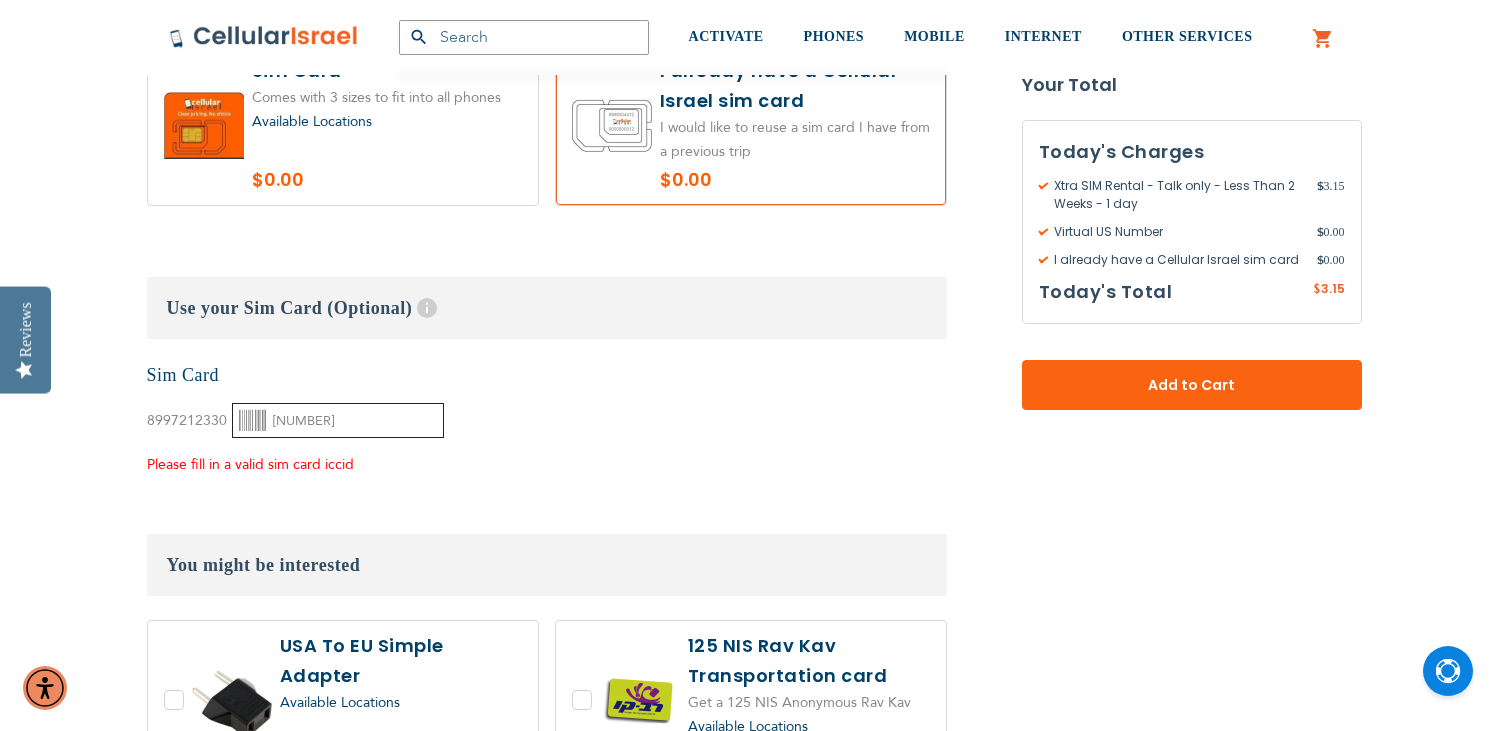 click on "[NUMBER]" at bounding box center (337, 420) 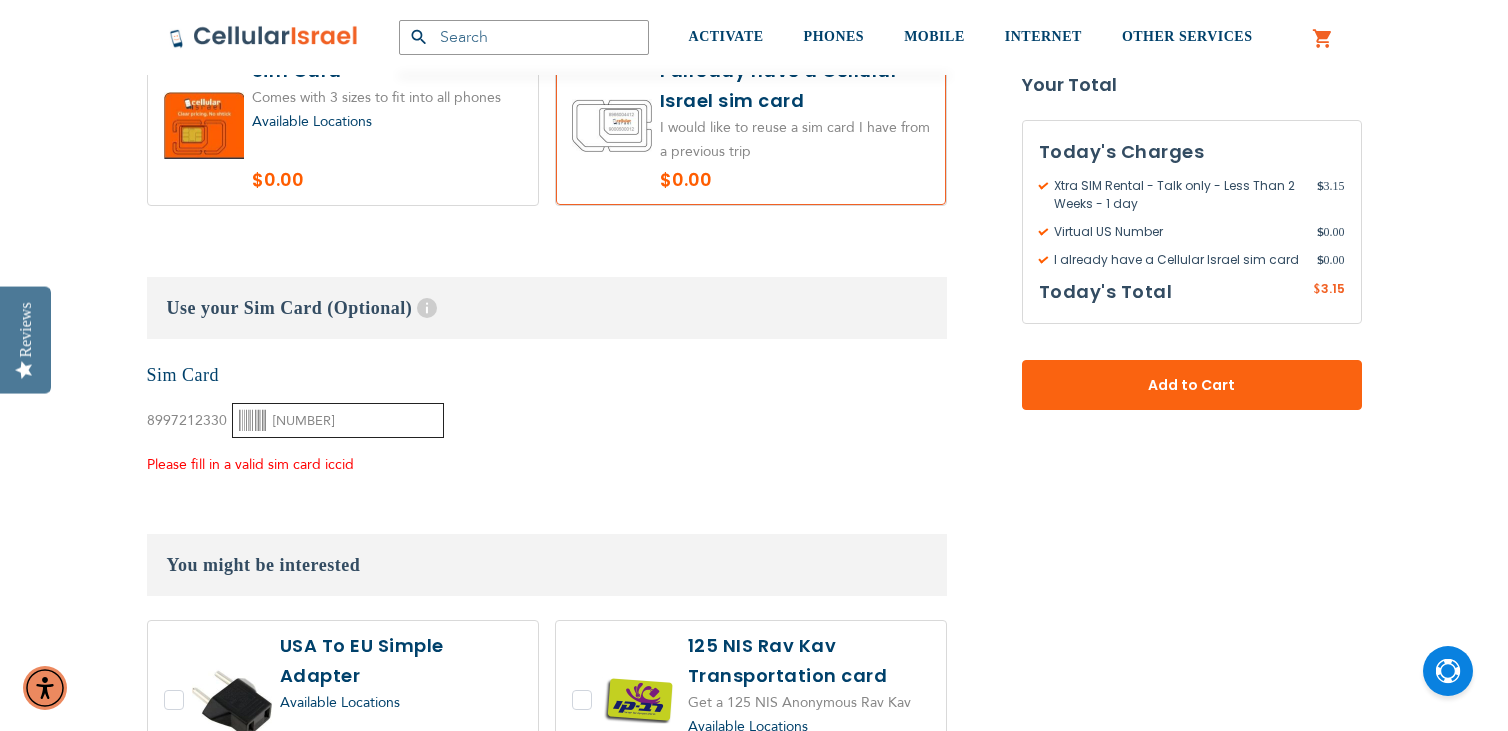 click on "[NUMBER]" at bounding box center [337, 420] 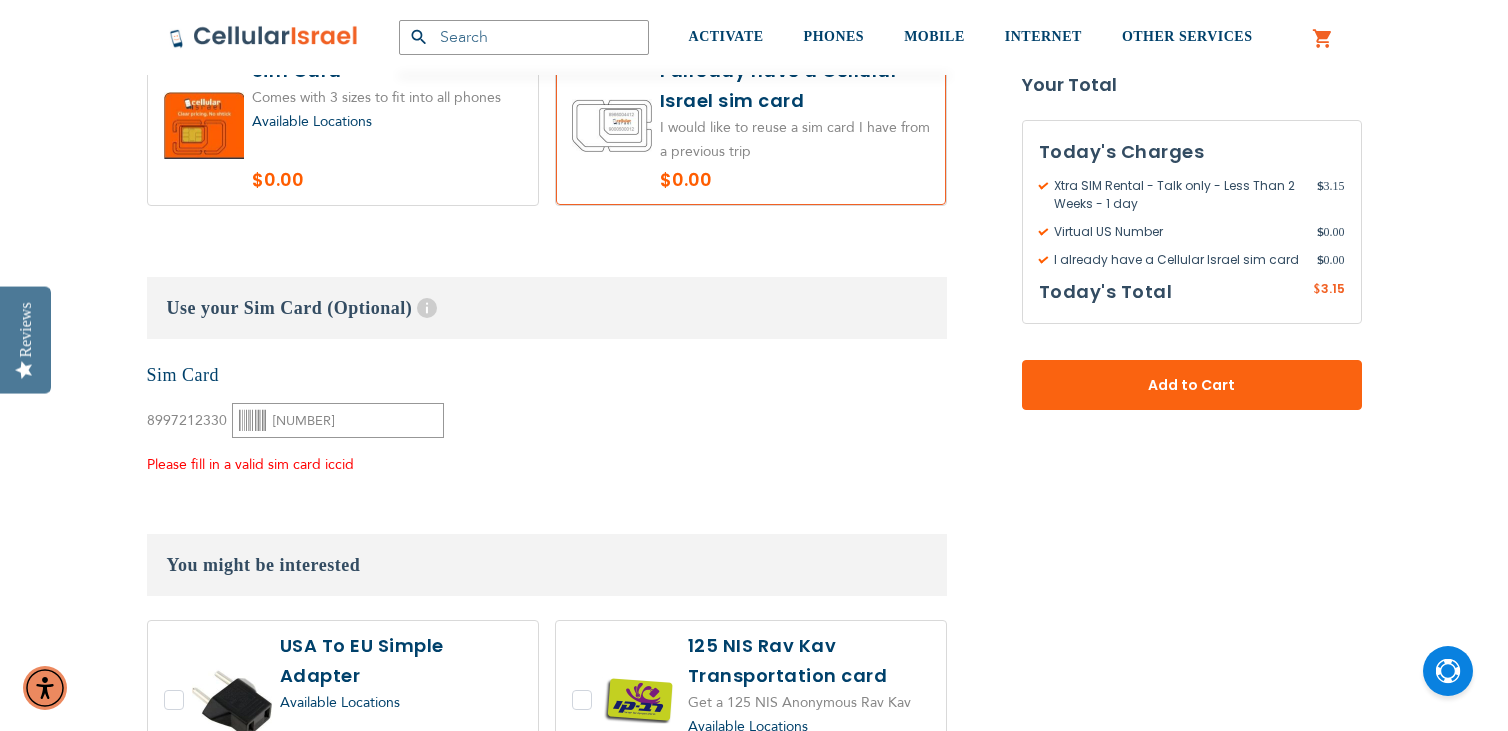 click on "None Sim Card [NUMBER]" at bounding box center [547, 420] 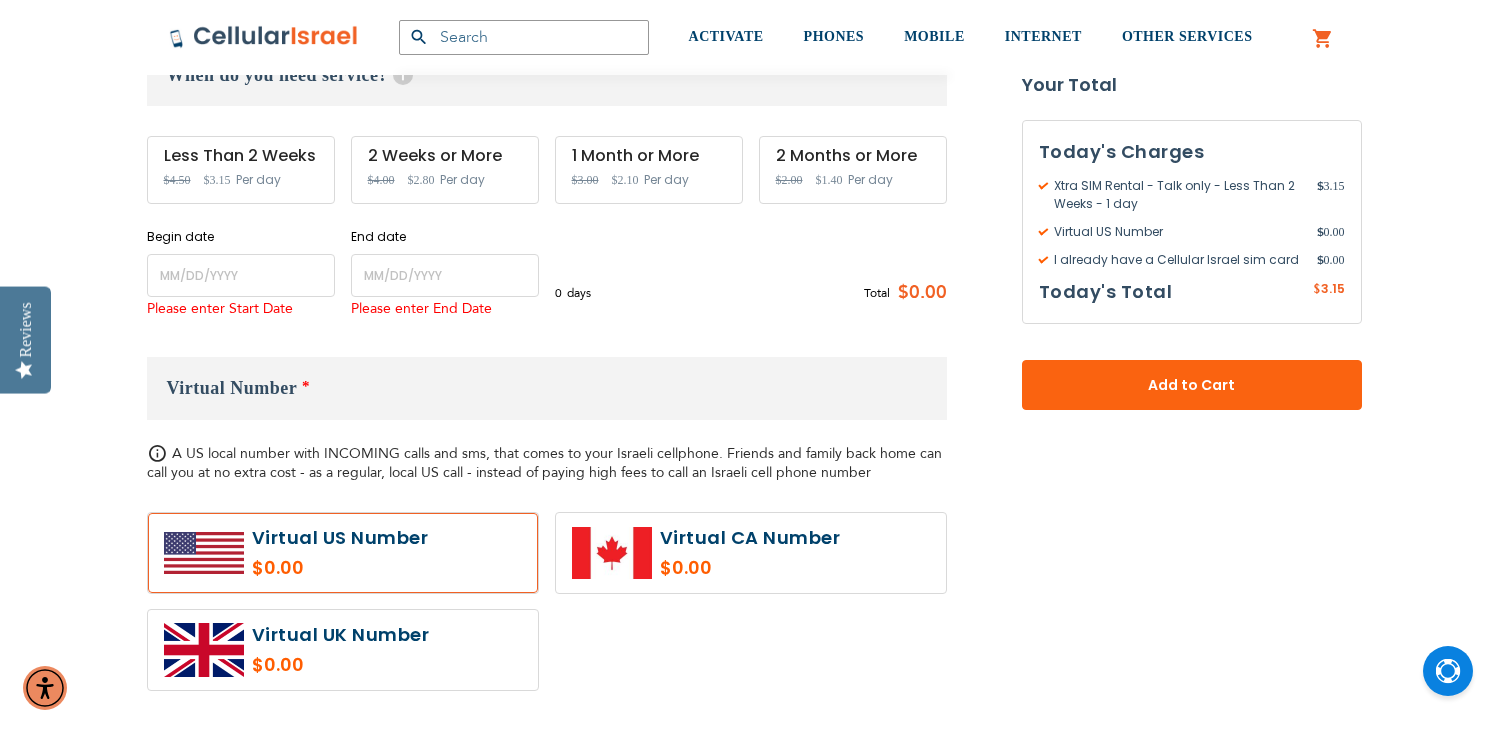 scroll, scrollTop: 820, scrollLeft: 0, axis: vertical 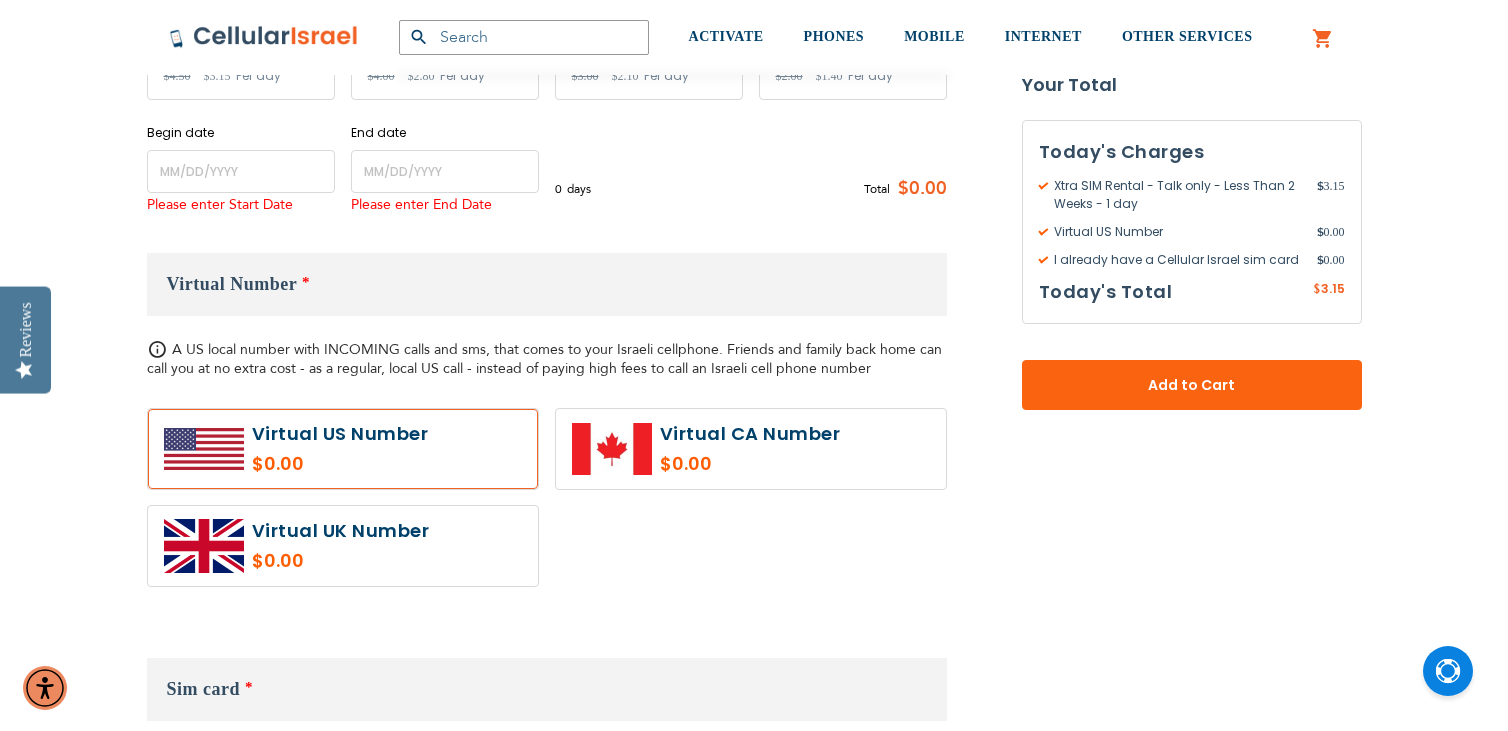 click at bounding box center (343, 449) 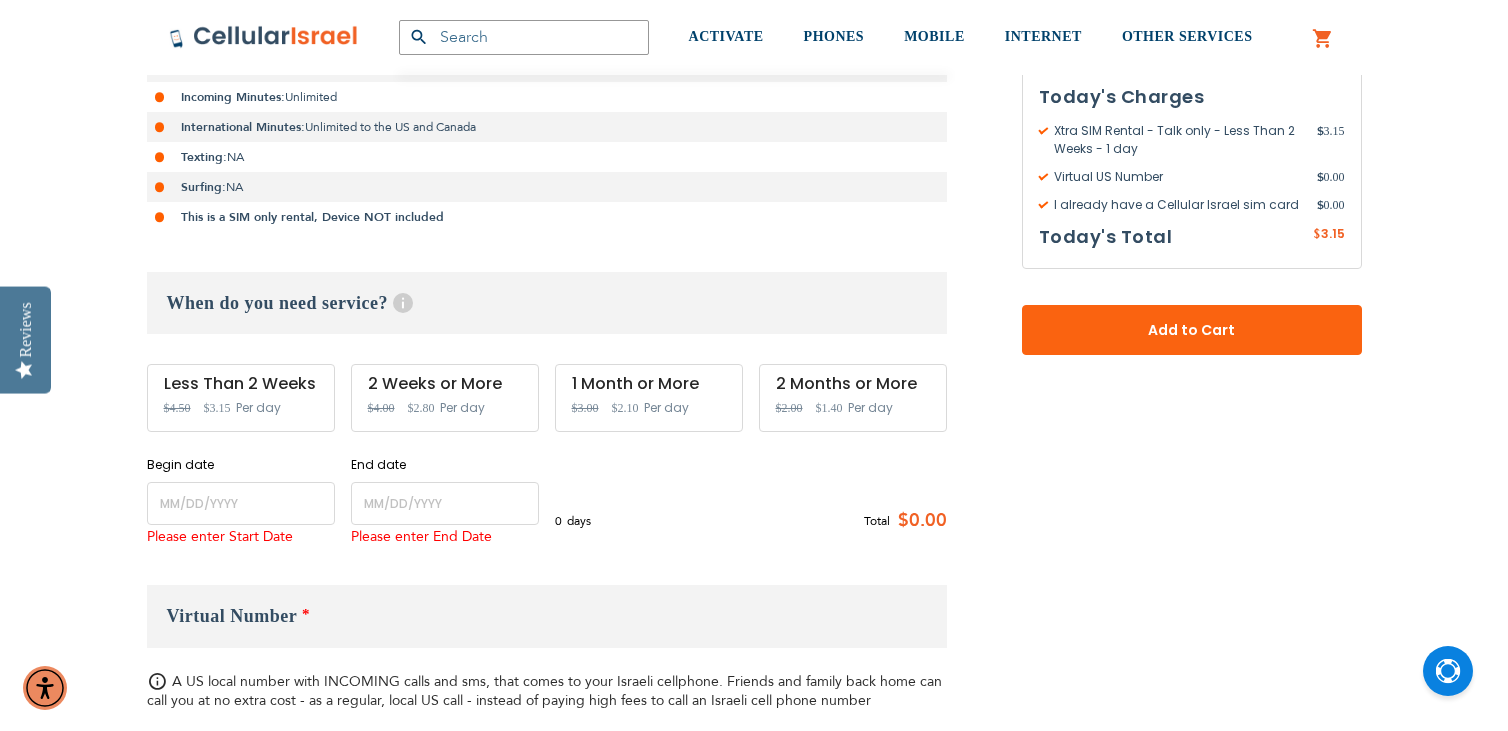 scroll, scrollTop: 520, scrollLeft: 0, axis: vertical 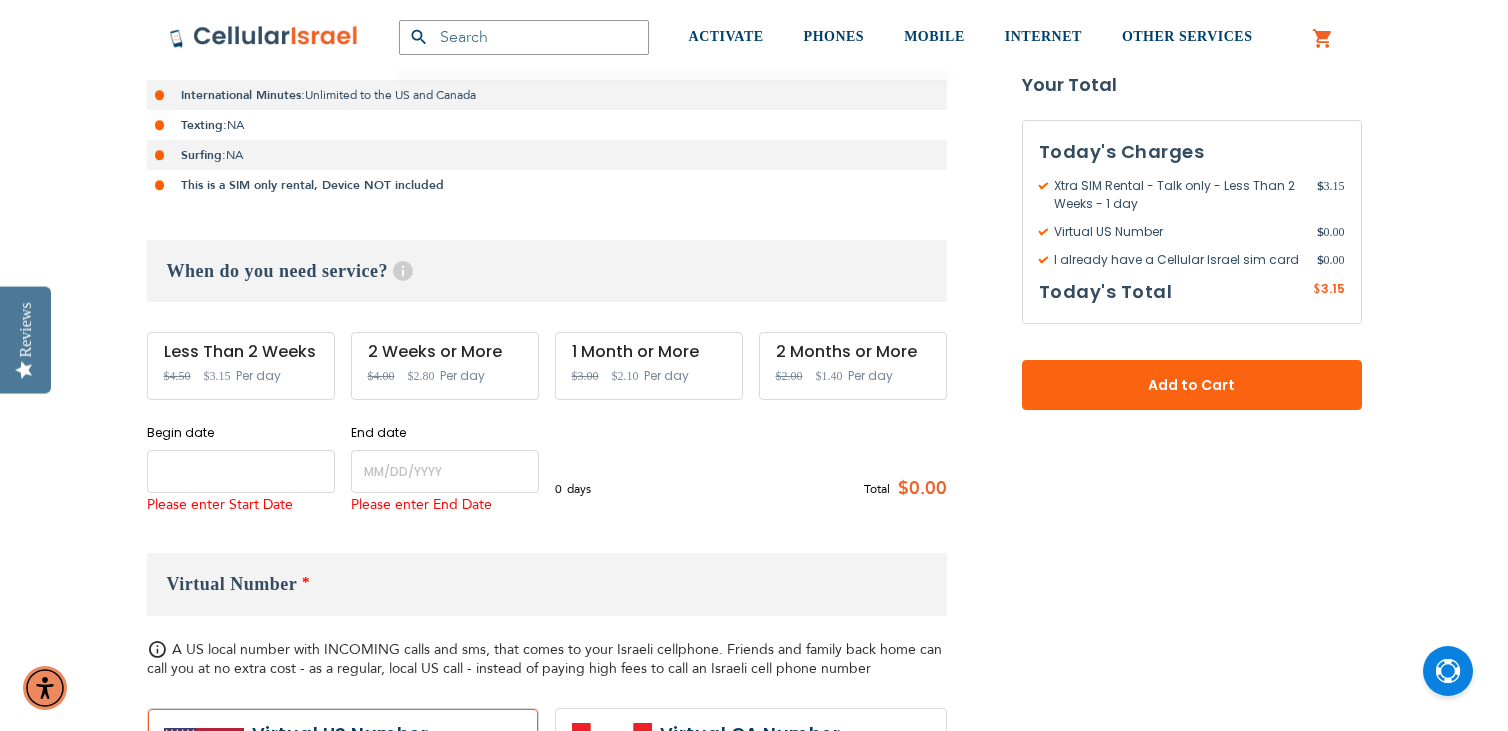 click at bounding box center (241, 471) 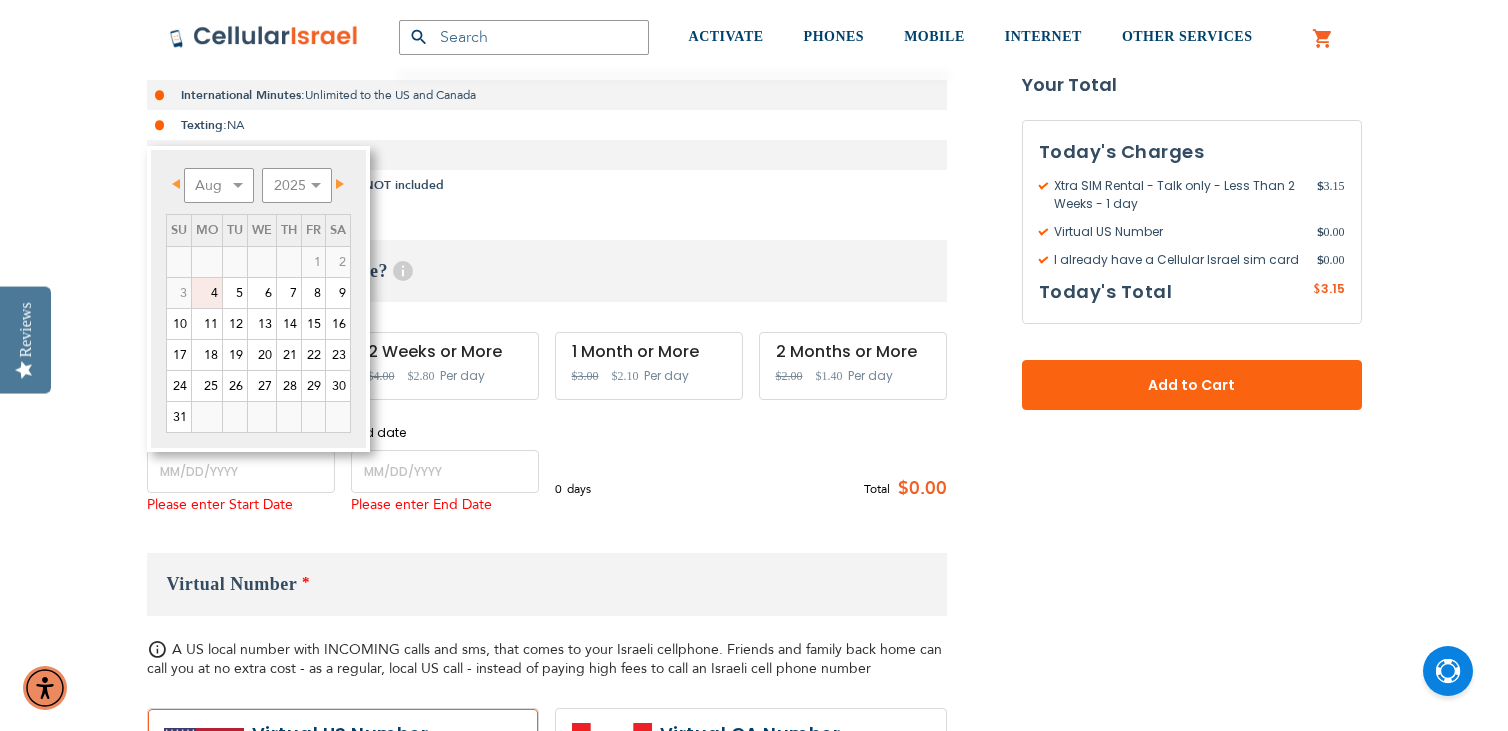 click on "0
days
$3.15
per day
Total
$0.00" at bounding box center (751, 488) 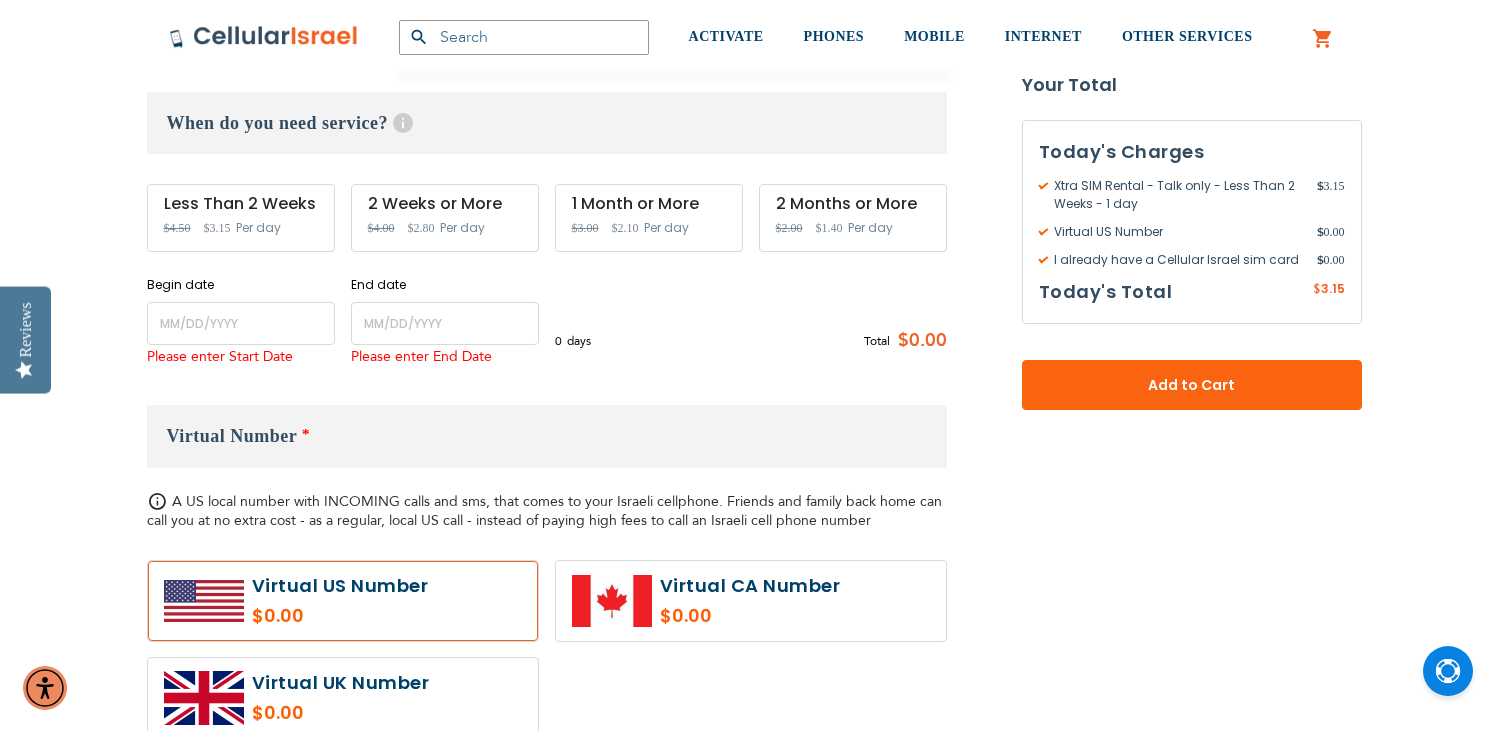 scroll, scrollTop: 820, scrollLeft: 0, axis: vertical 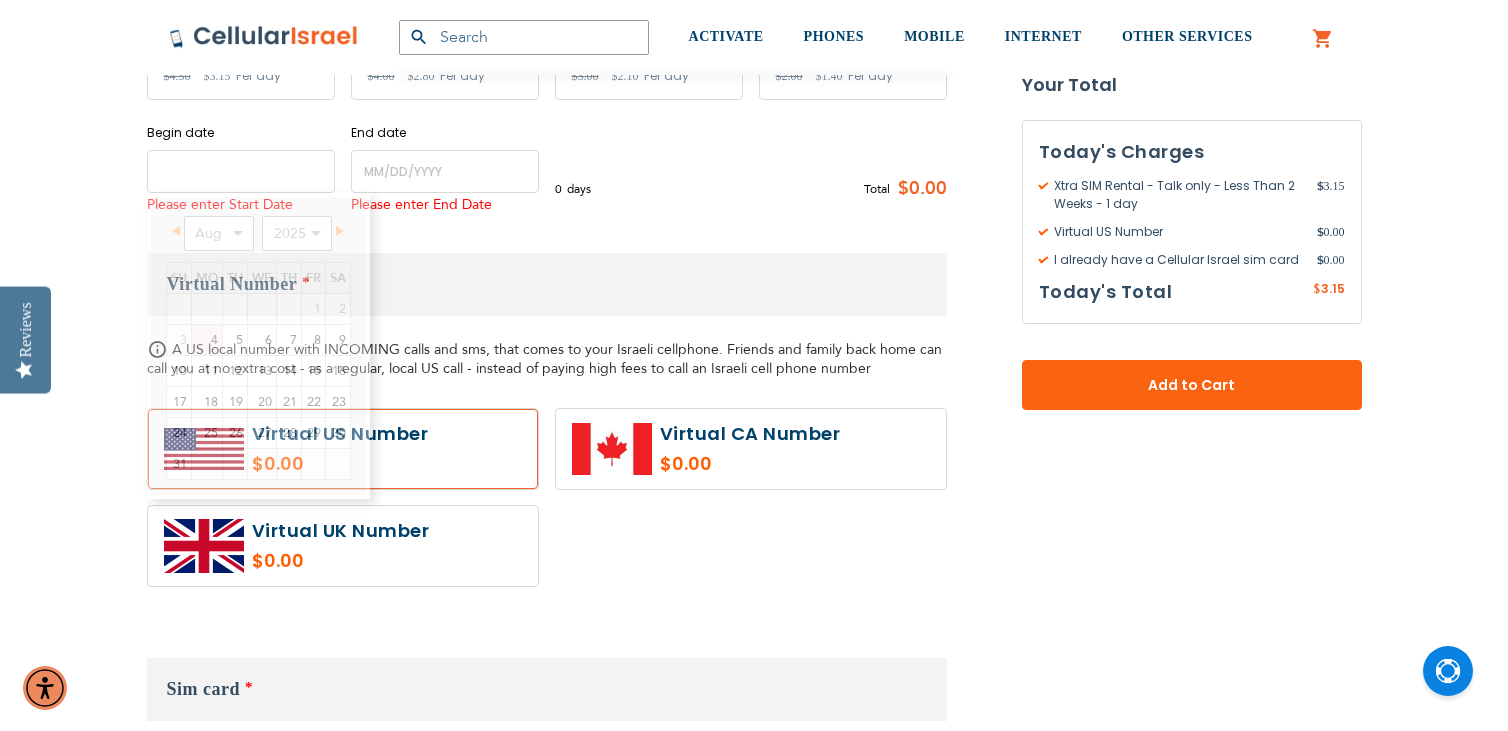 click at bounding box center [241, 171] 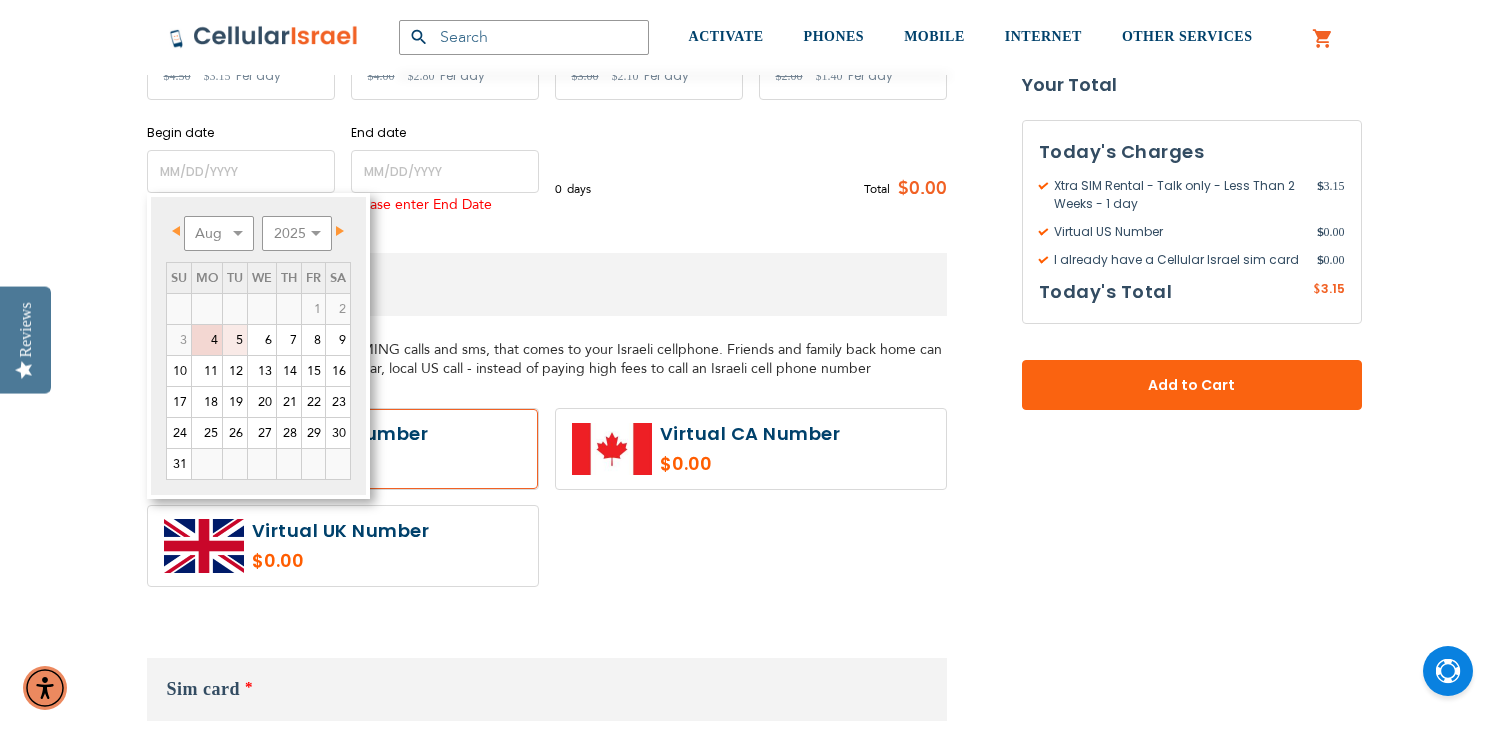 click on "5" at bounding box center [235, 340] 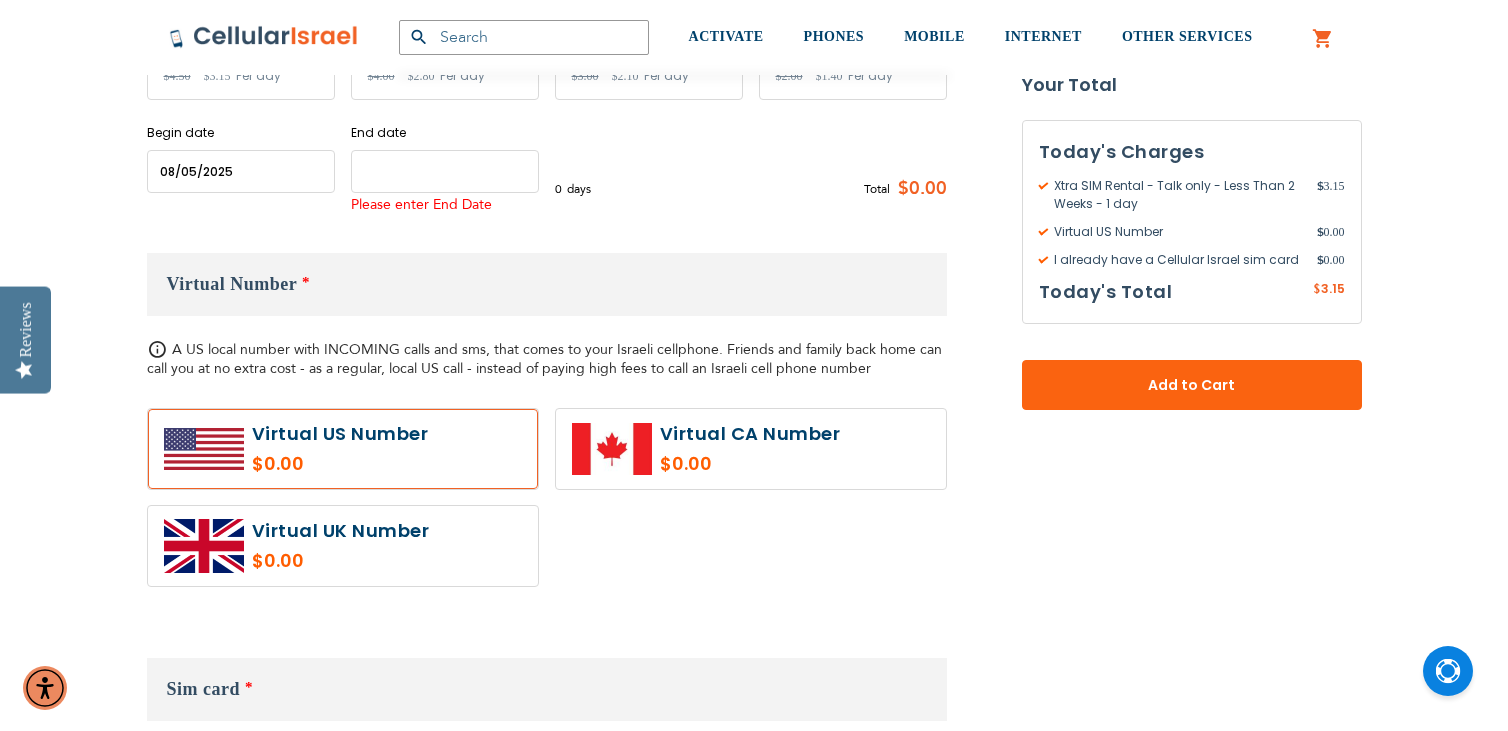 click at bounding box center (445, 171) 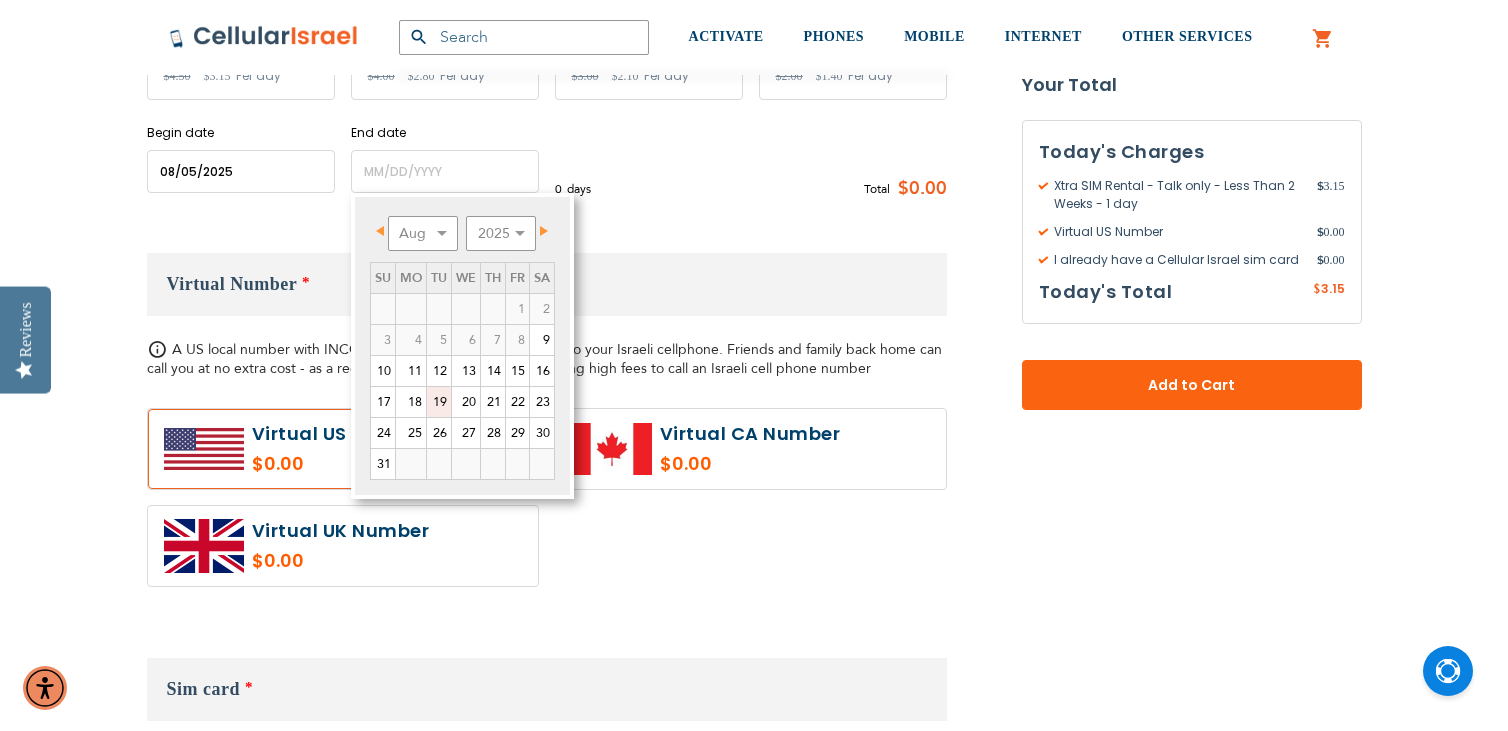 click on "19" at bounding box center (439, 402) 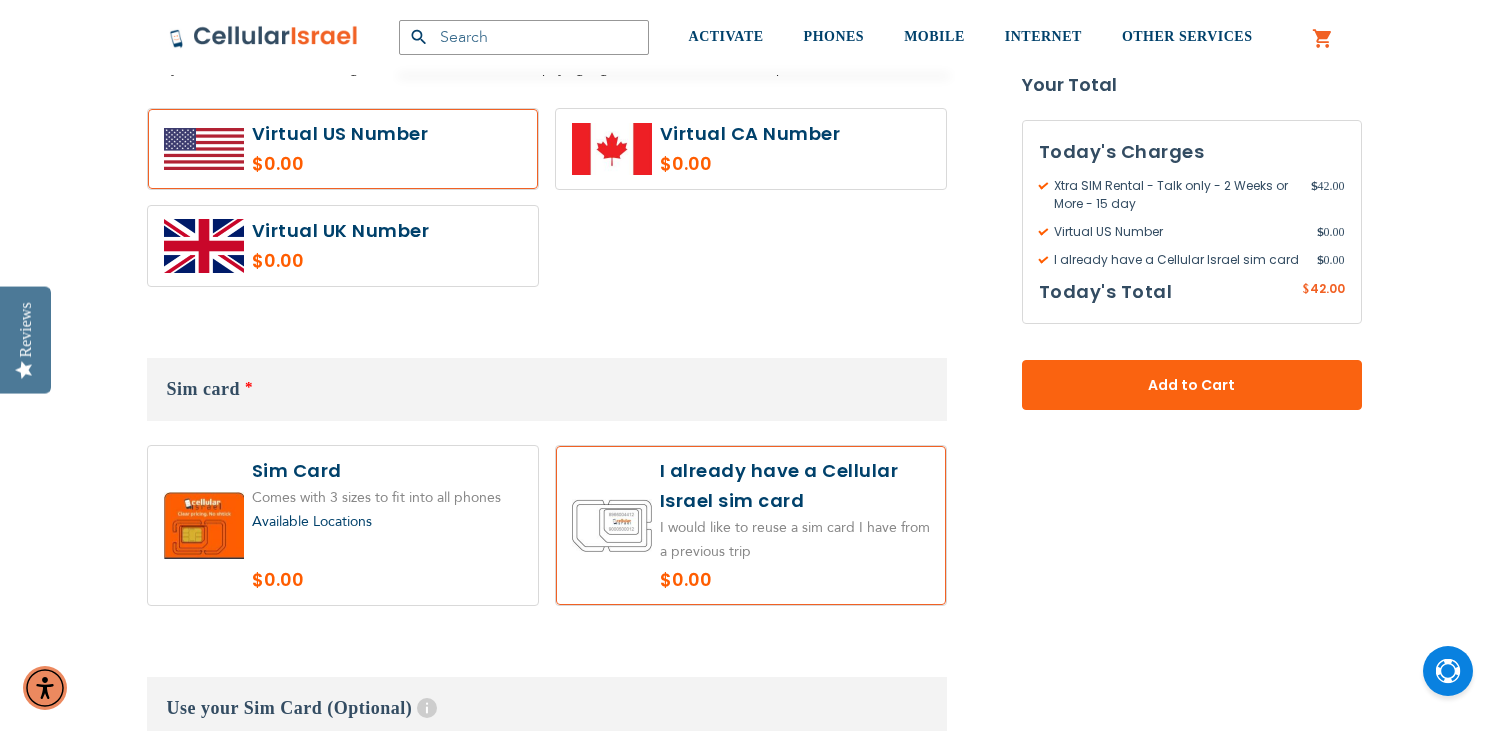 scroll, scrollTop: 820, scrollLeft: 0, axis: vertical 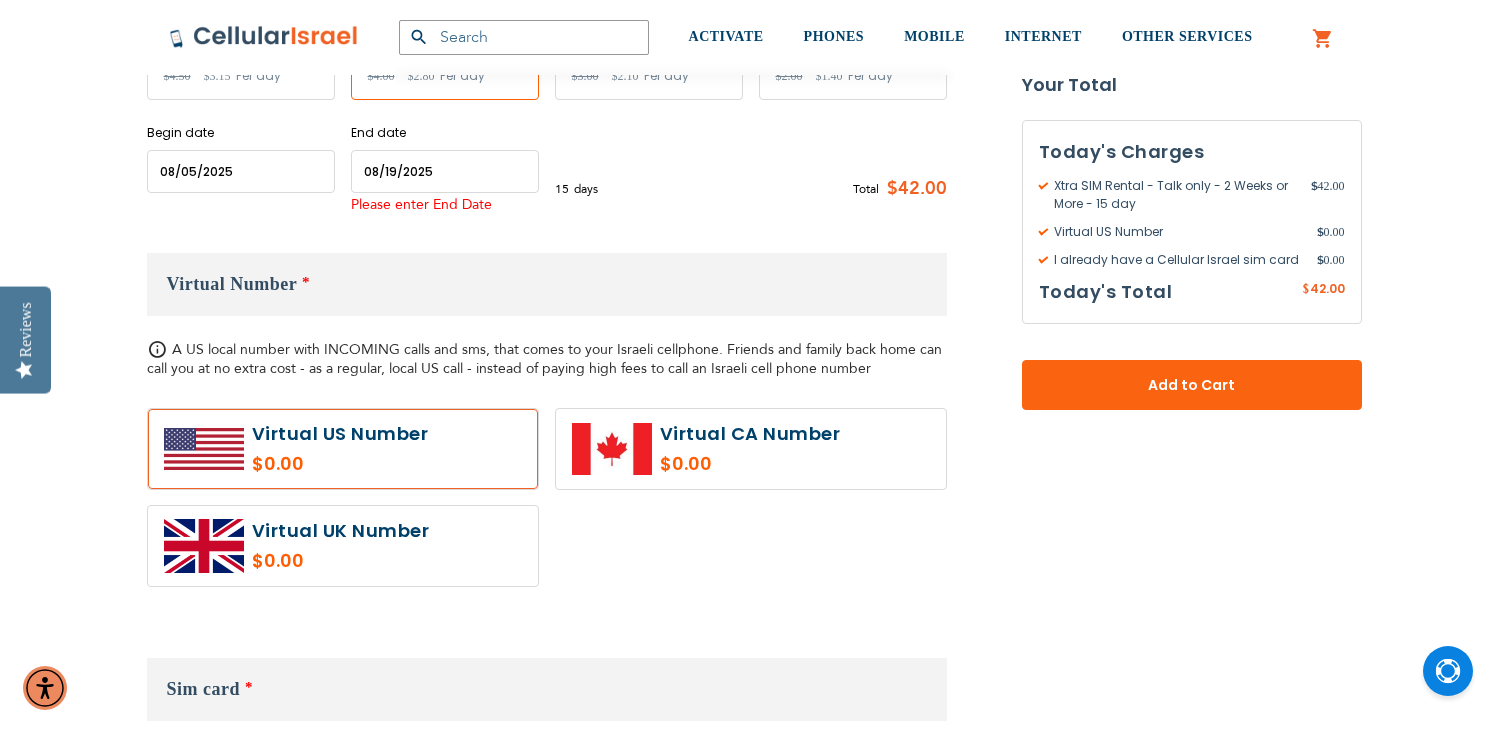 click on "15
days
$2.8
per day
Total
$42.00" at bounding box center [751, 188] 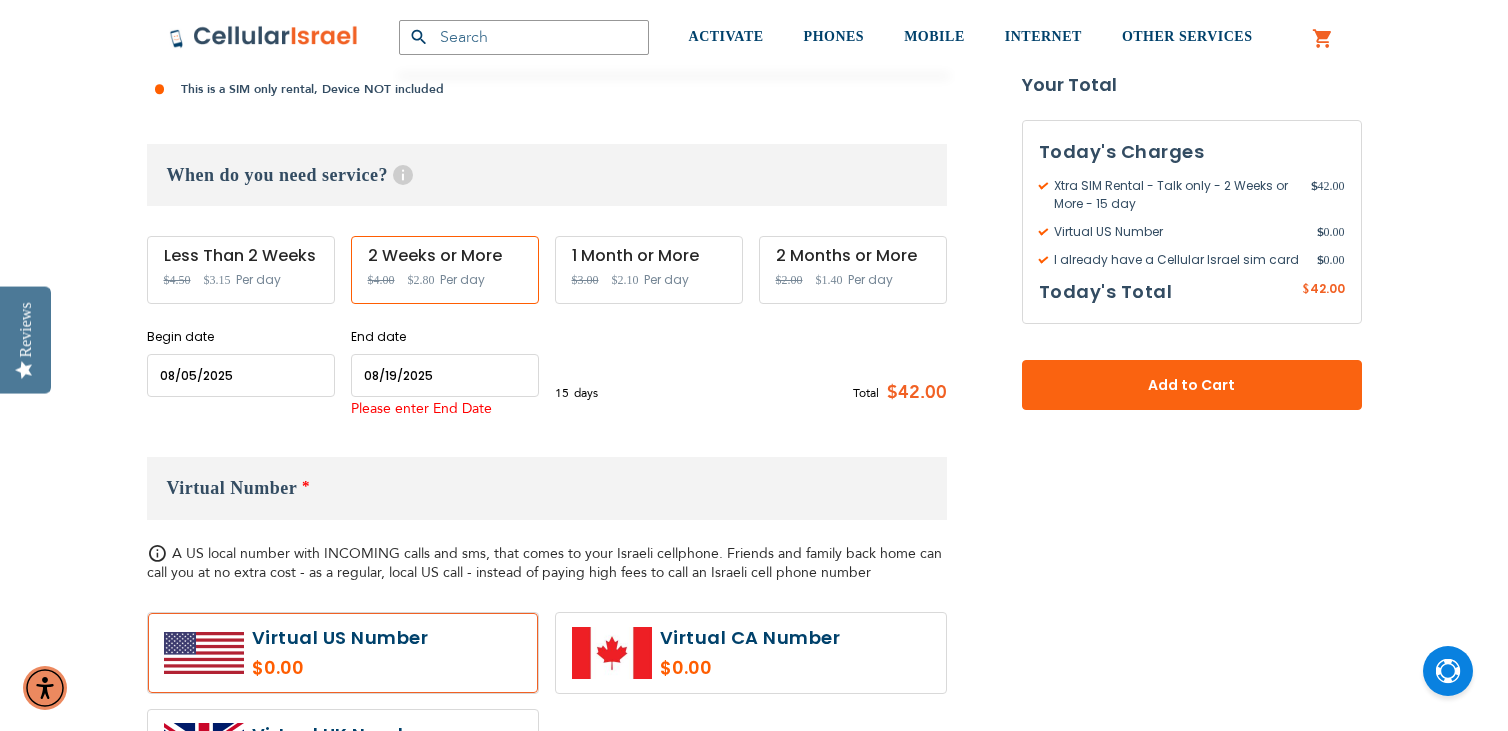 scroll, scrollTop: 520, scrollLeft: 0, axis: vertical 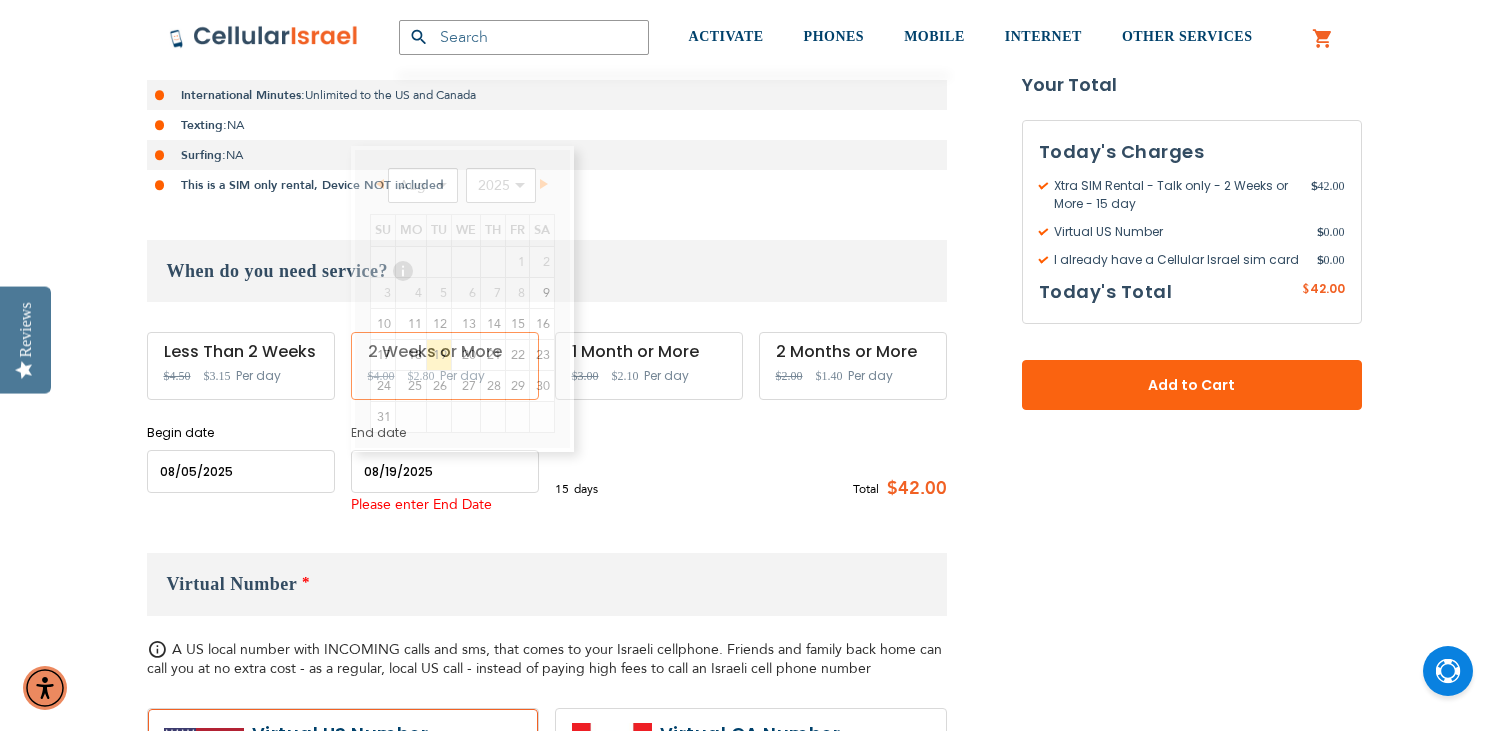 click at bounding box center [445, 471] 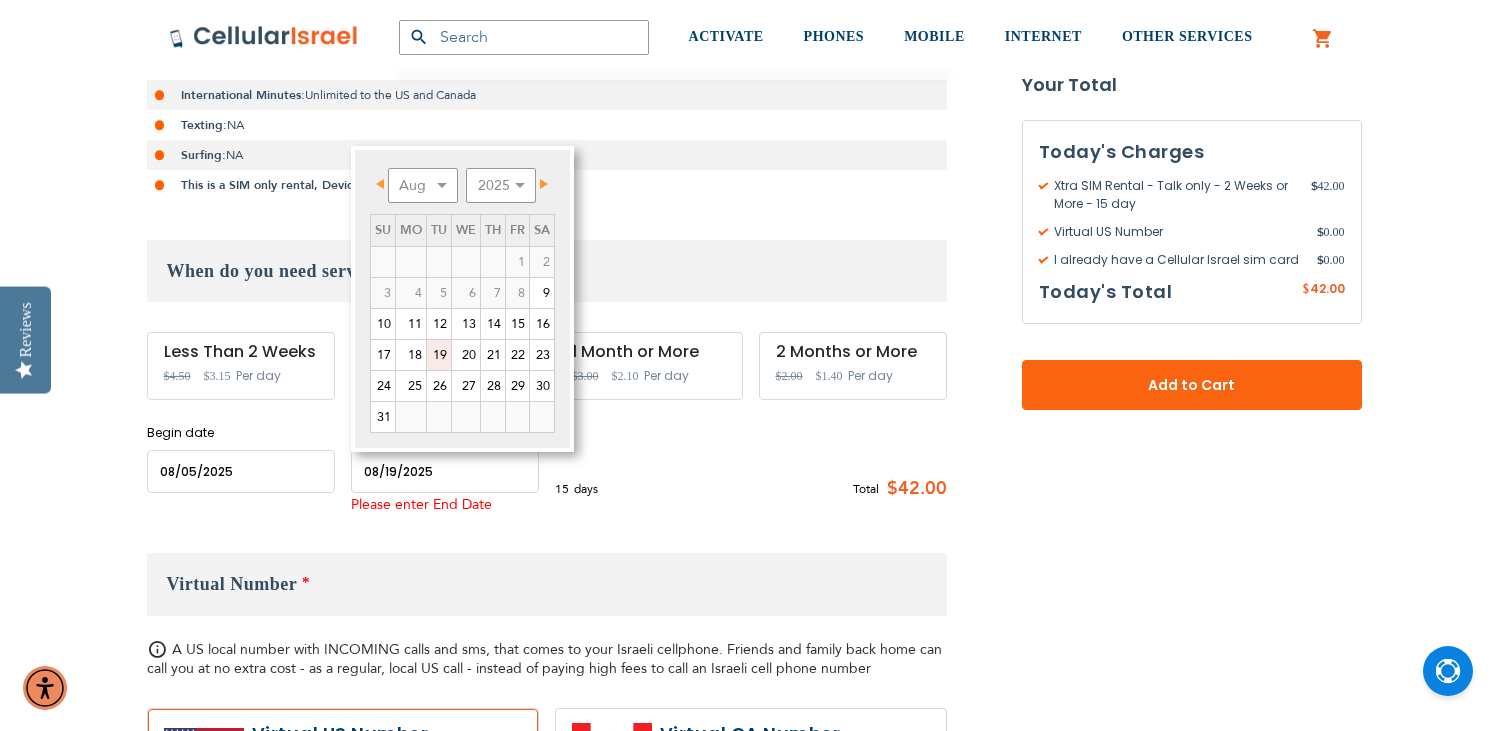 click on "19" at bounding box center (439, 355) 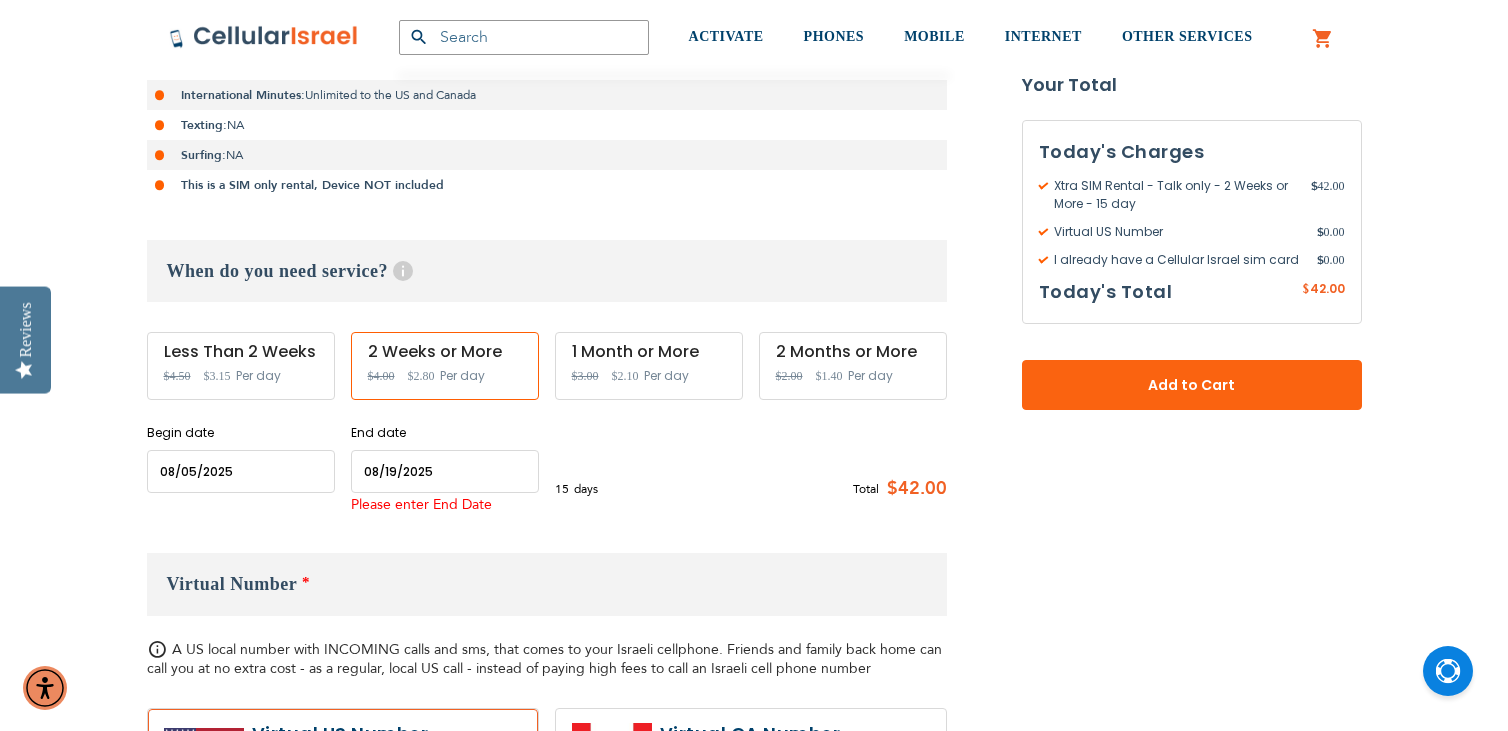 click at bounding box center [241, 471] 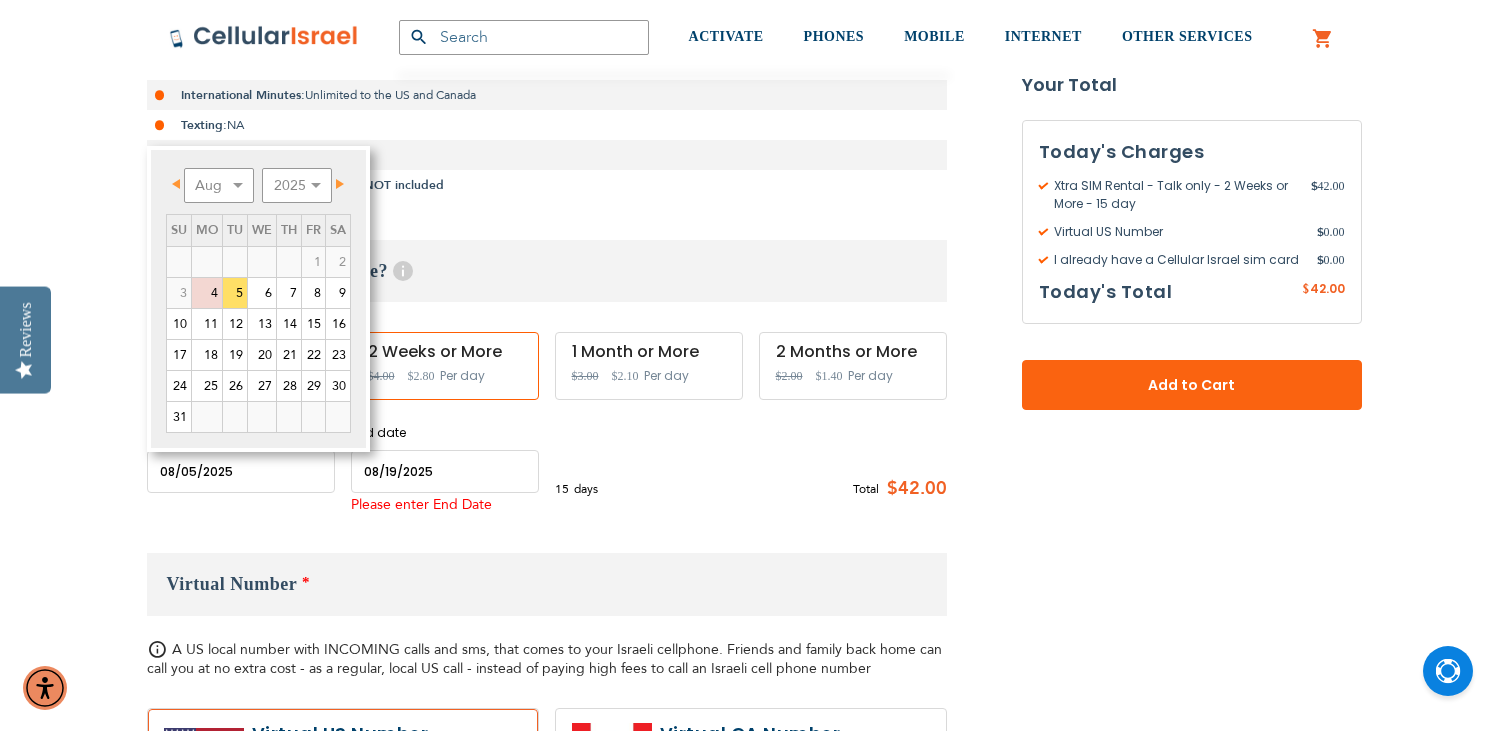 click at bounding box center [241, 471] 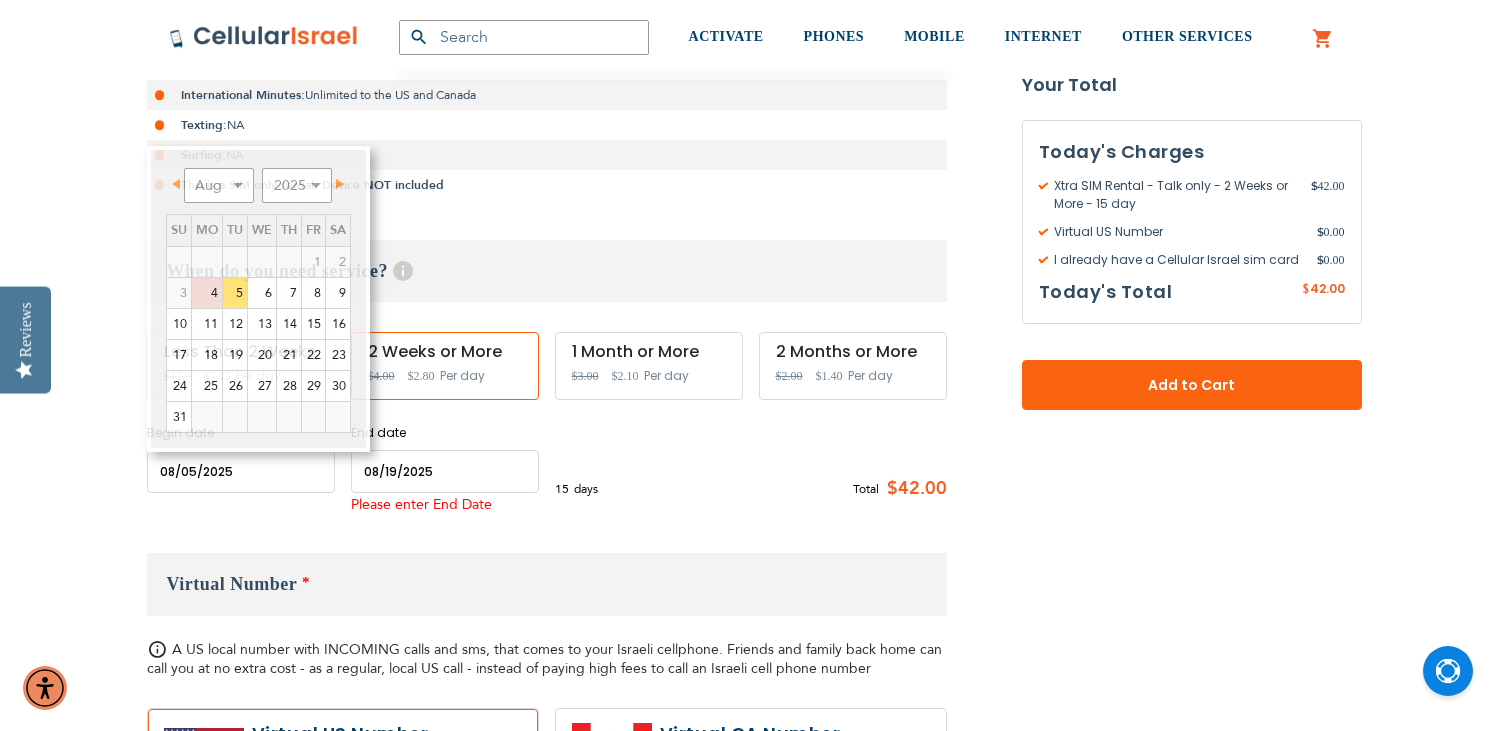click on "15
days
$2.8
per day
Total
$42.00" at bounding box center [751, 488] 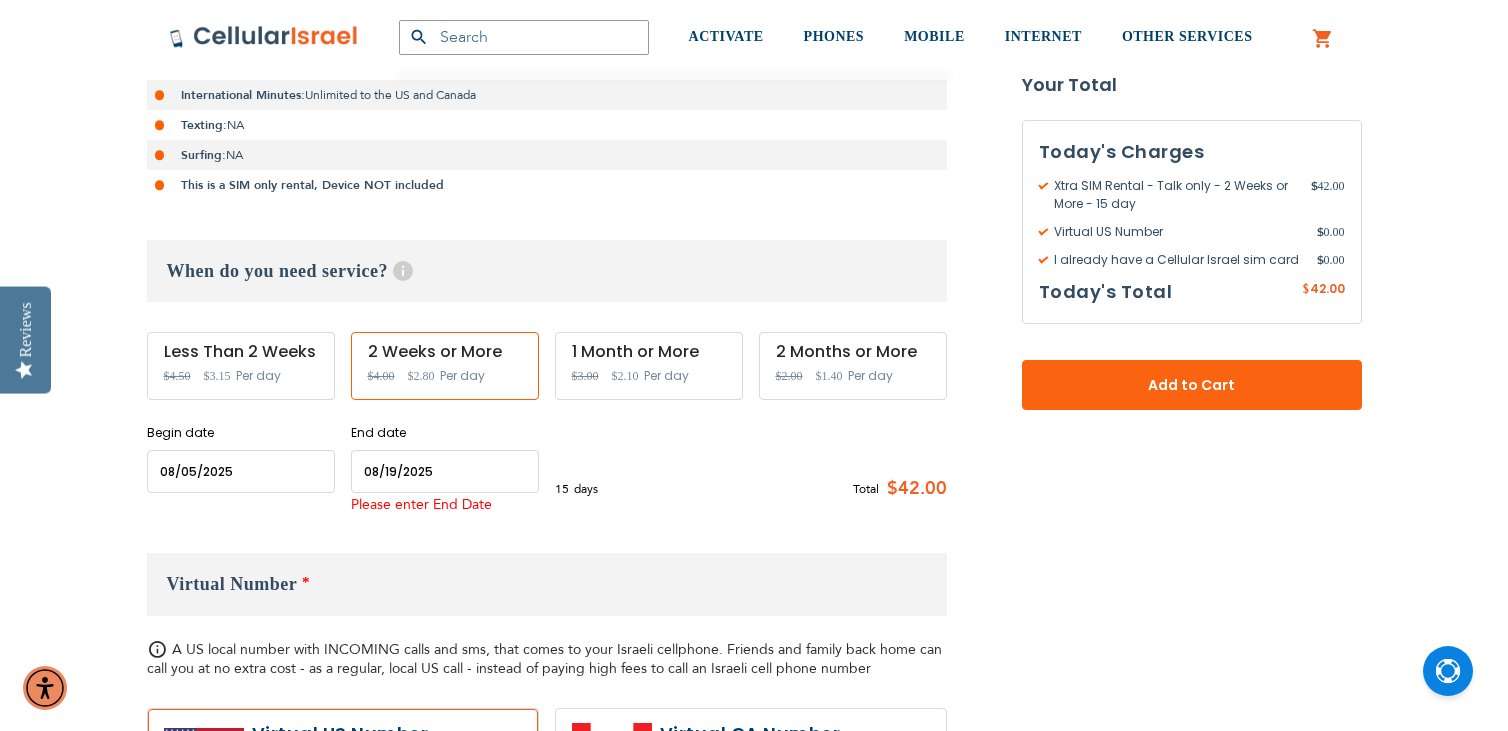 click at bounding box center (445, 471) 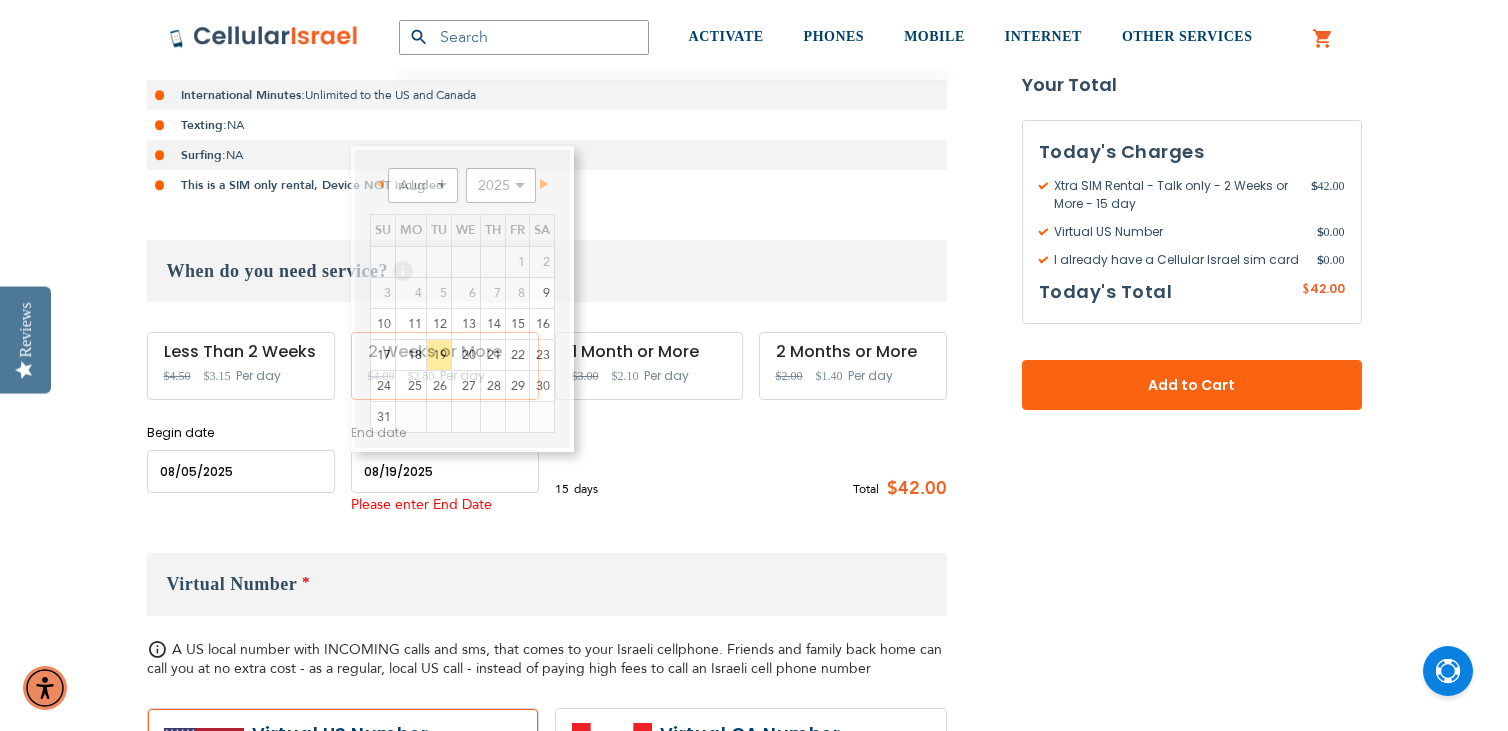 click on "Per day" at bounding box center [258, 376] 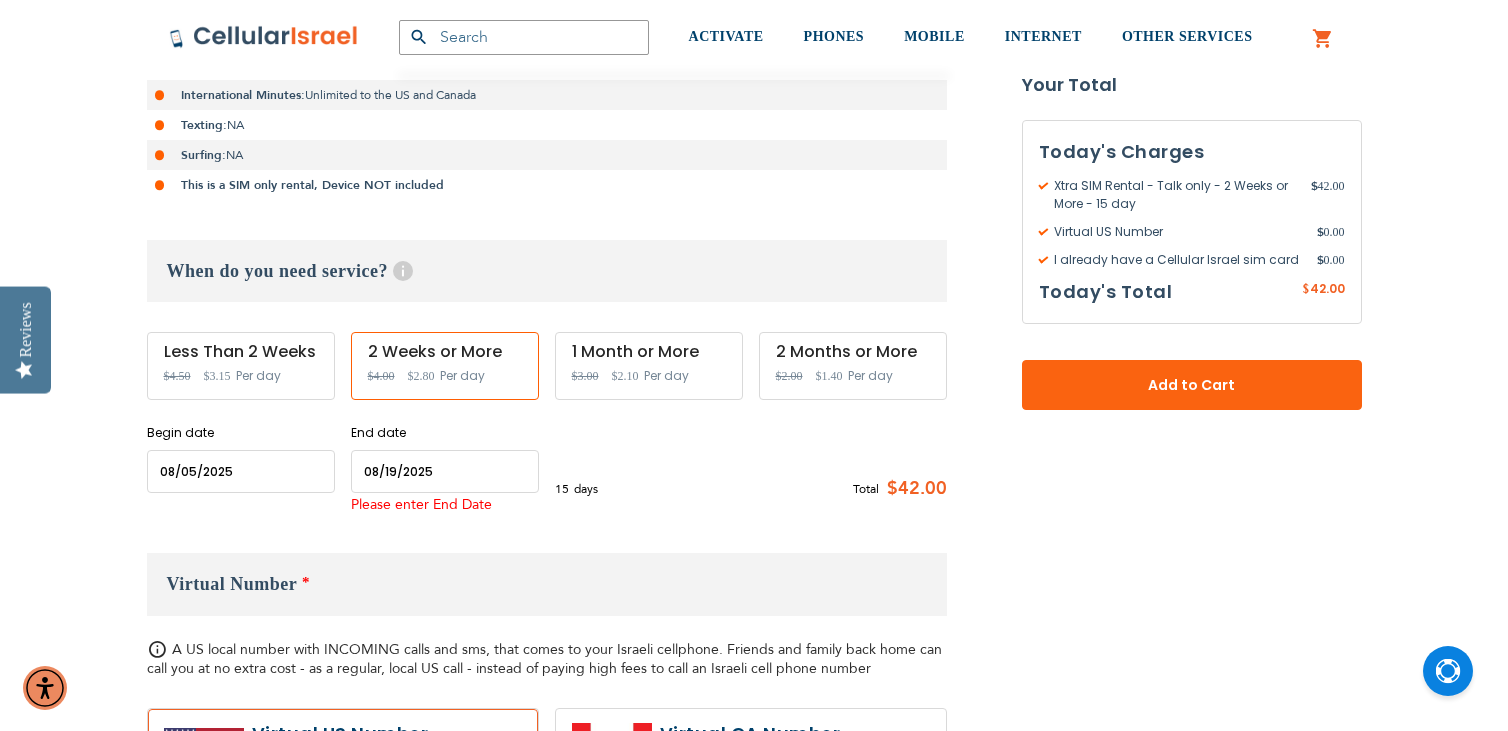 click on "Per day" at bounding box center (462, 376) 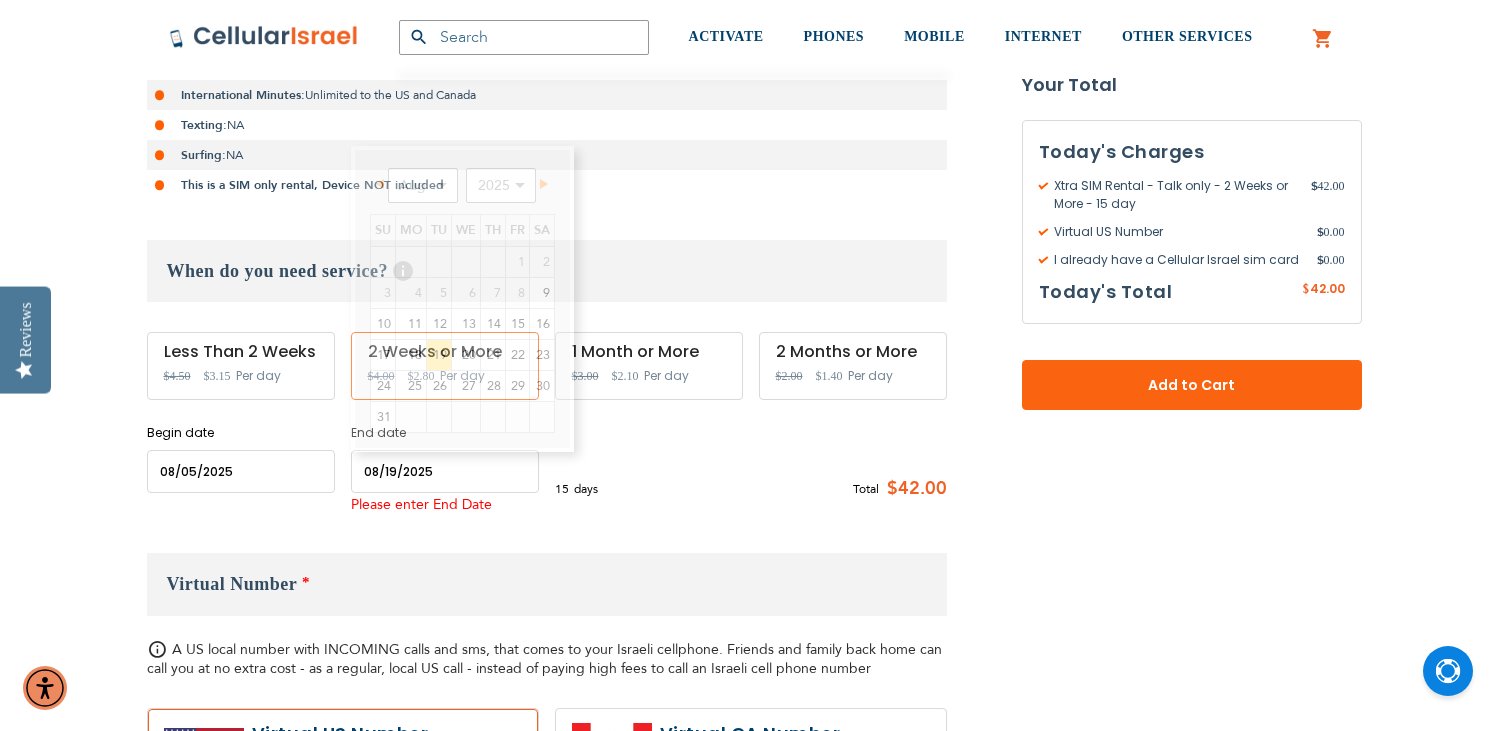 click at bounding box center (445, 471) 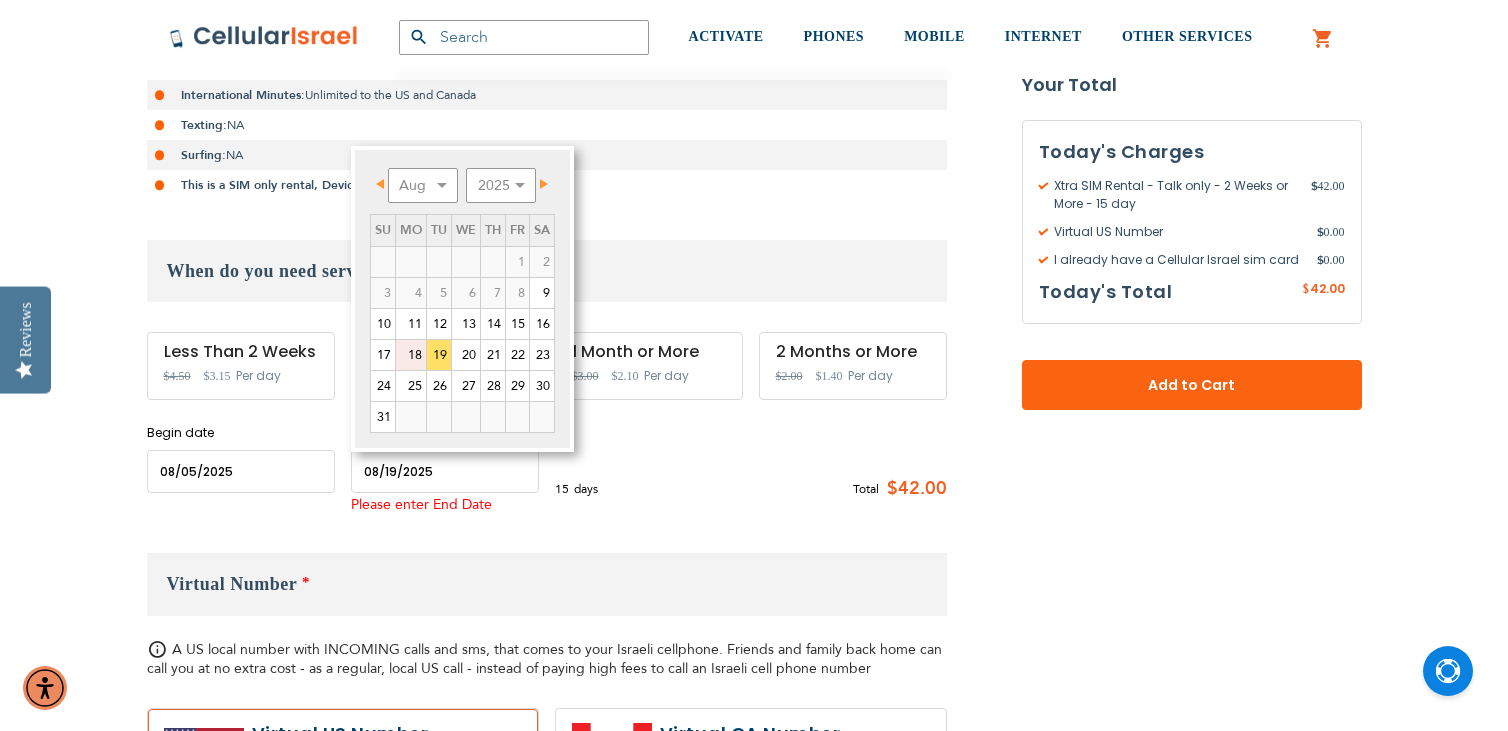 click on "18" at bounding box center [411, 355] 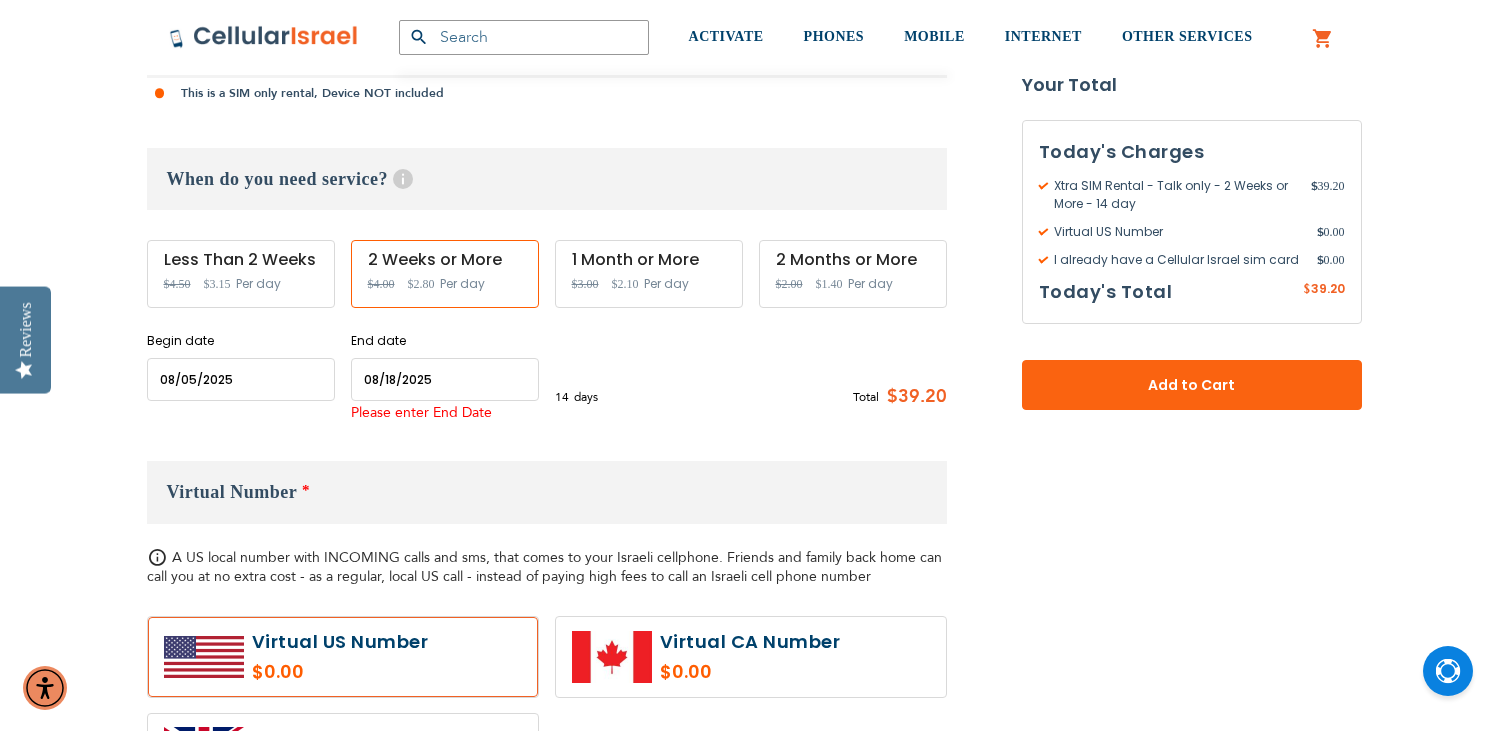 scroll, scrollTop: 720, scrollLeft: 0, axis: vertical 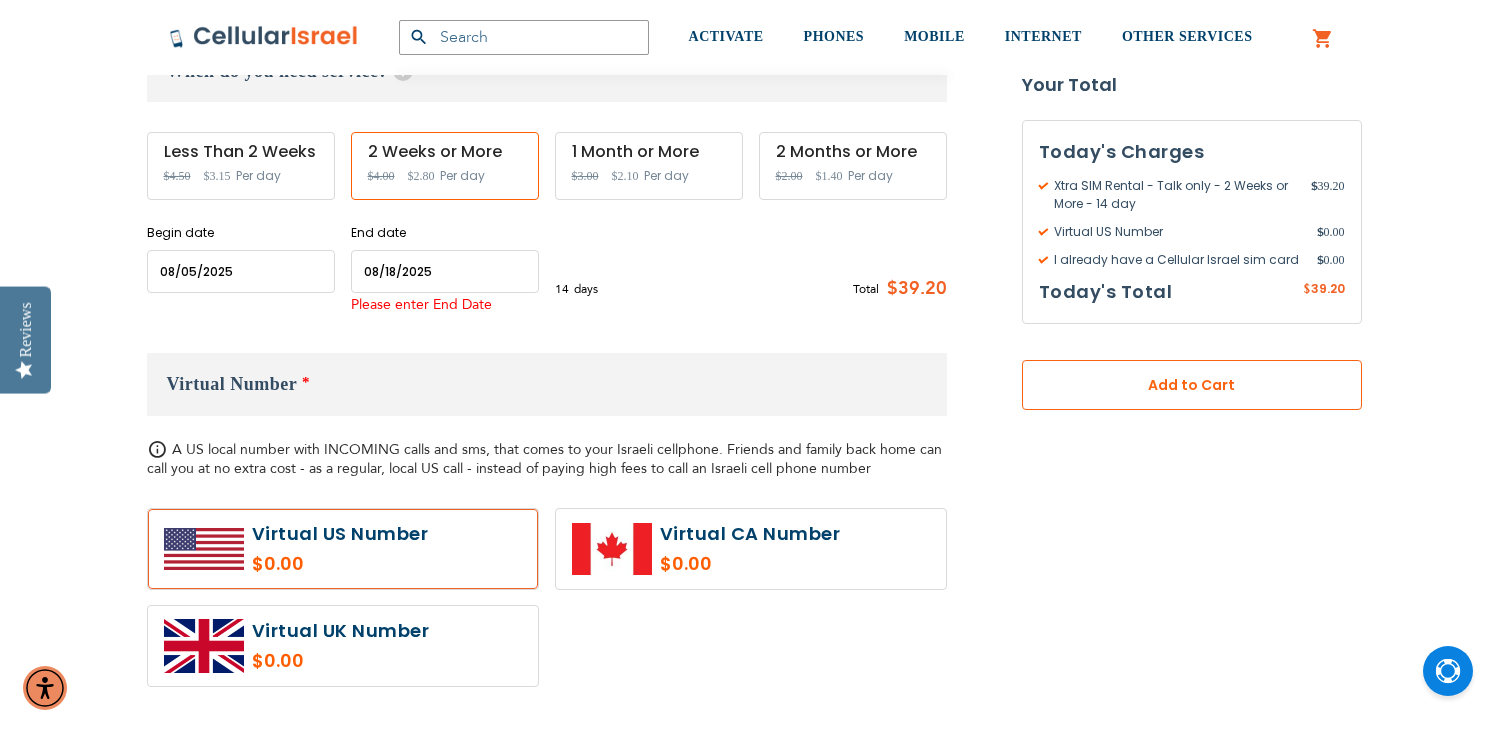 click on "Add to Cart" at bounding box center [1192, 385] 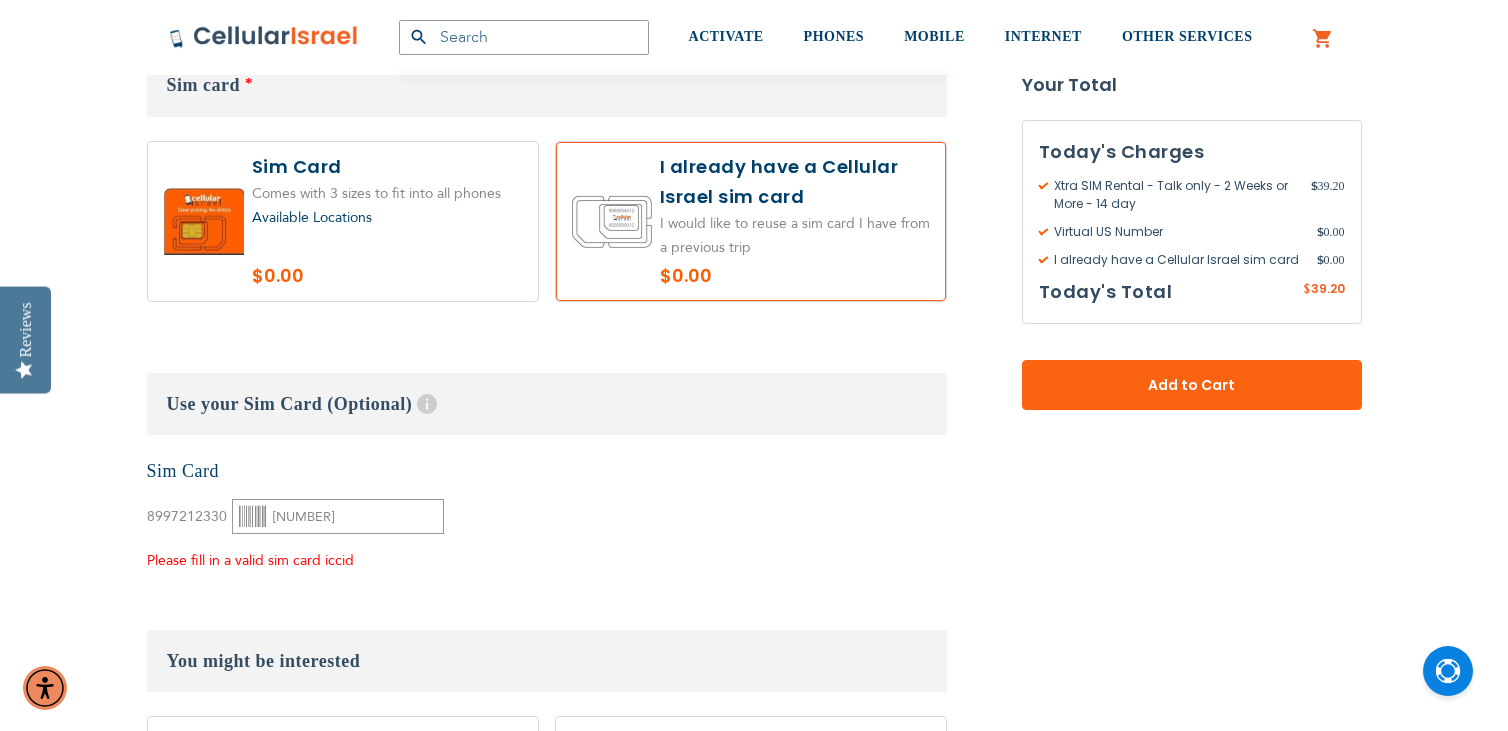 scroll, scrollTop: 1420, scrollLeft: 0, axis: vertical 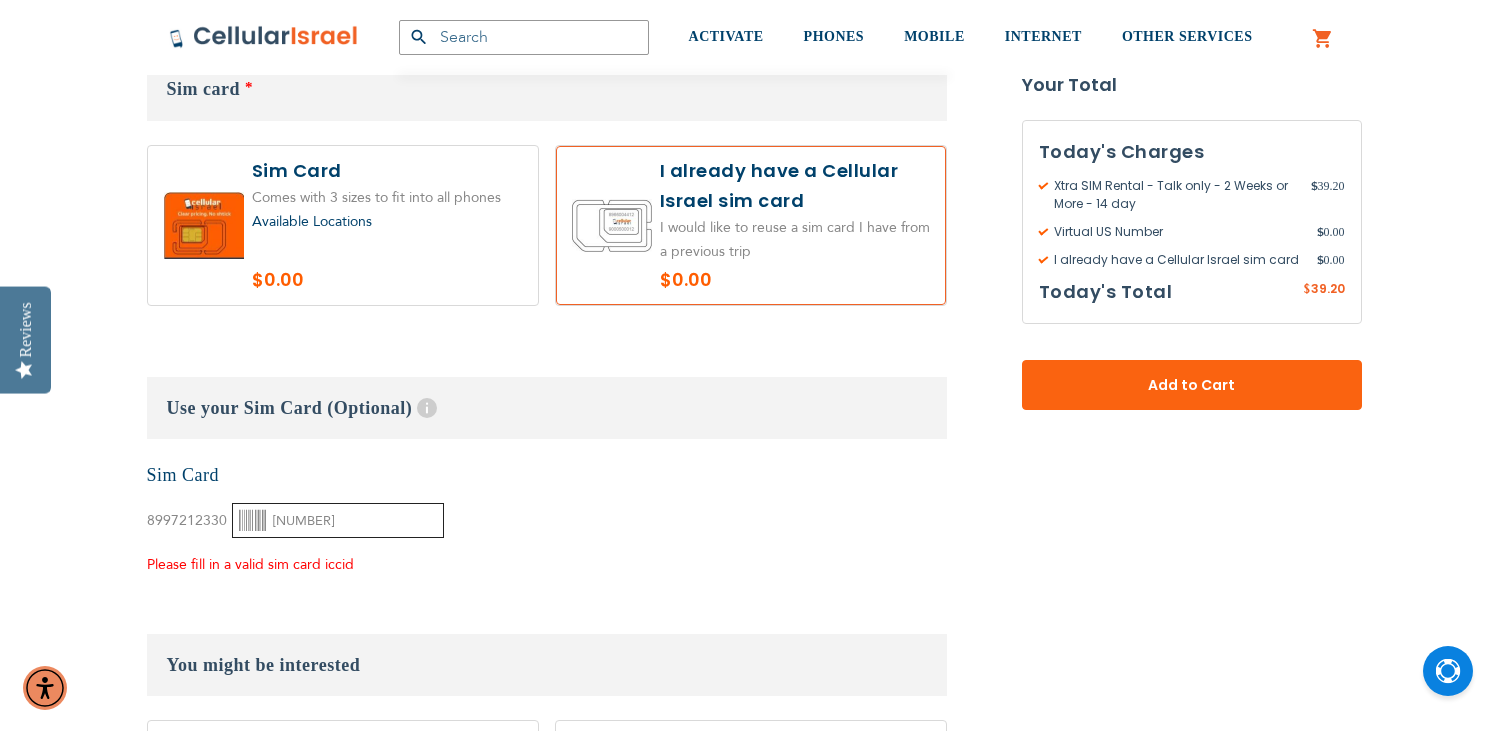 click on "[NUMBER]" at bounding box center (337, 520) 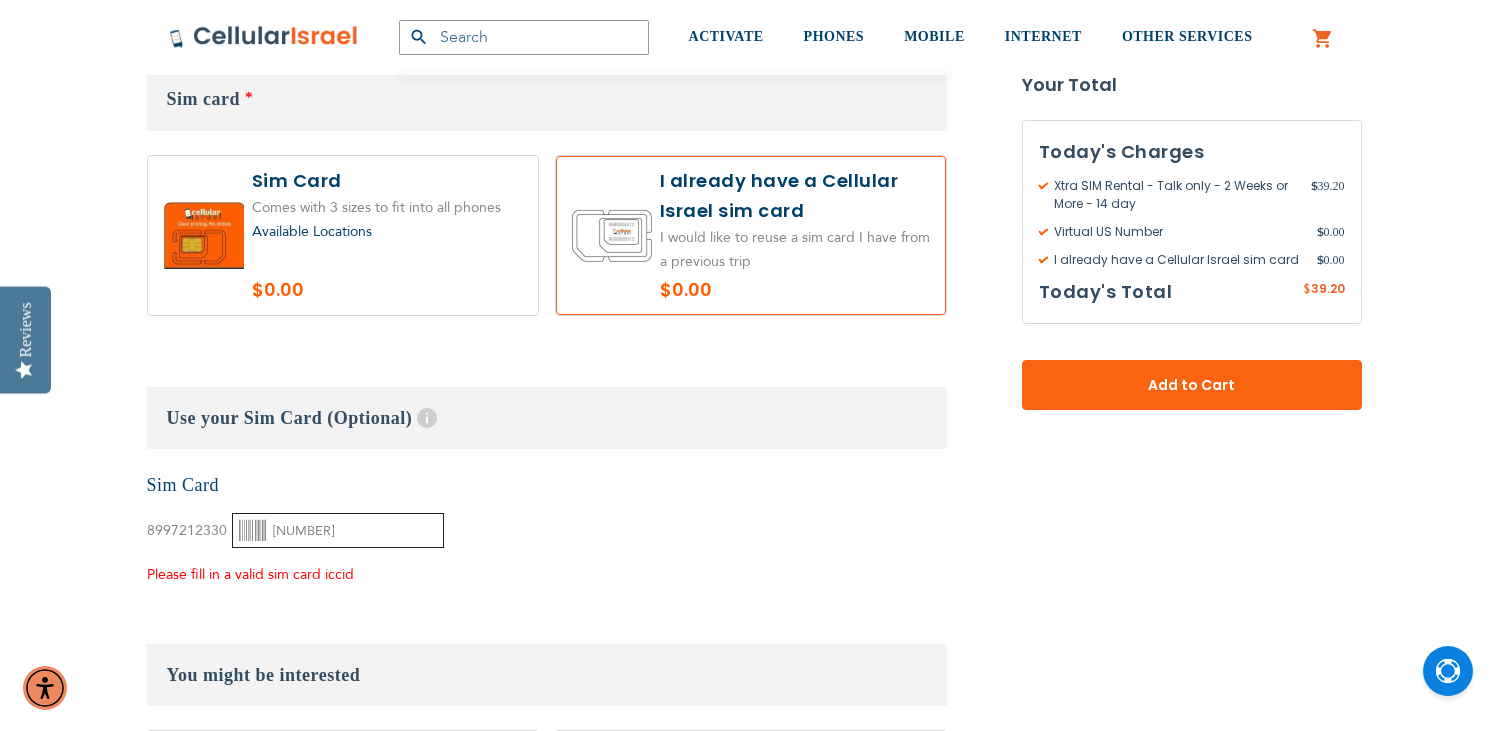 scroll, scrollTop: 1420, scrollLeft: 0, axis: vertical 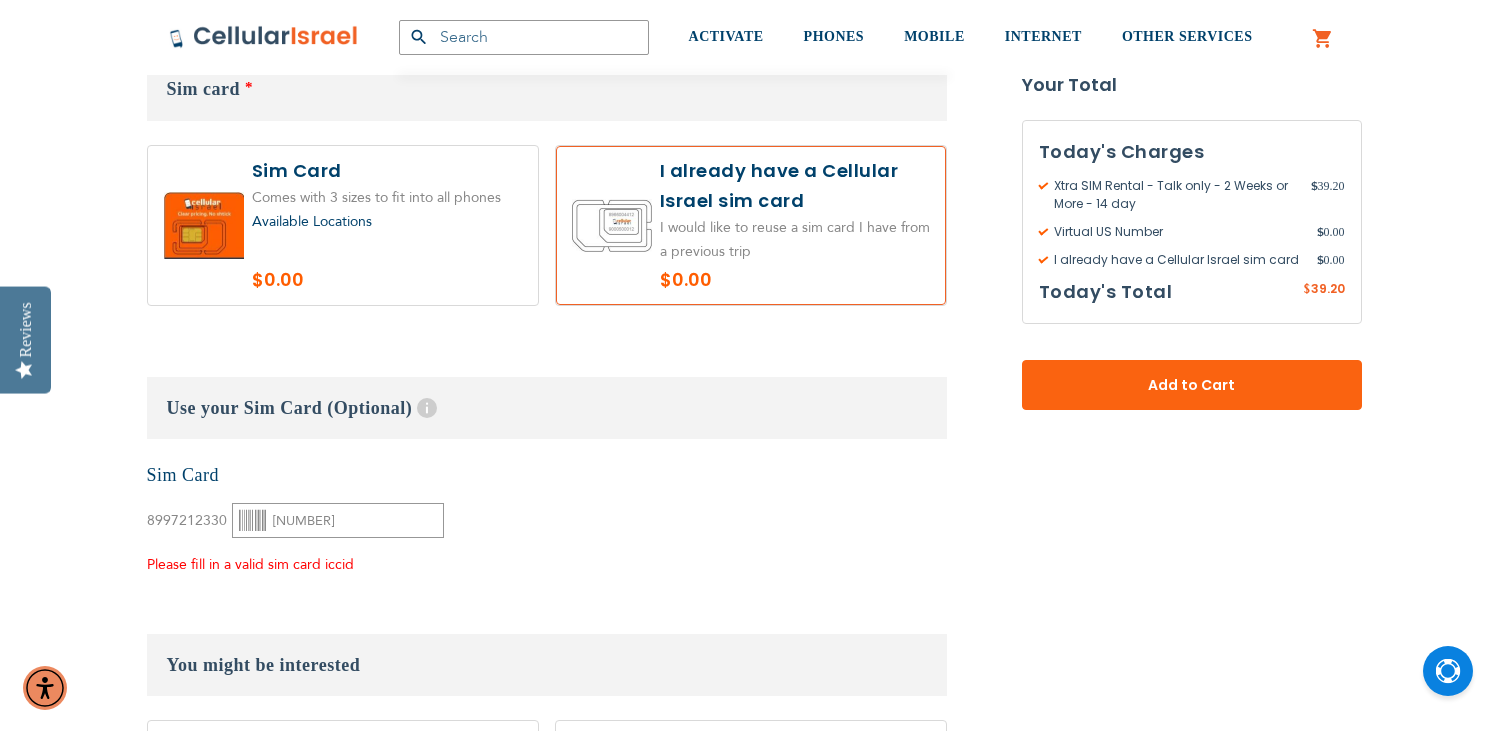 click at bounding box center (343, 225) 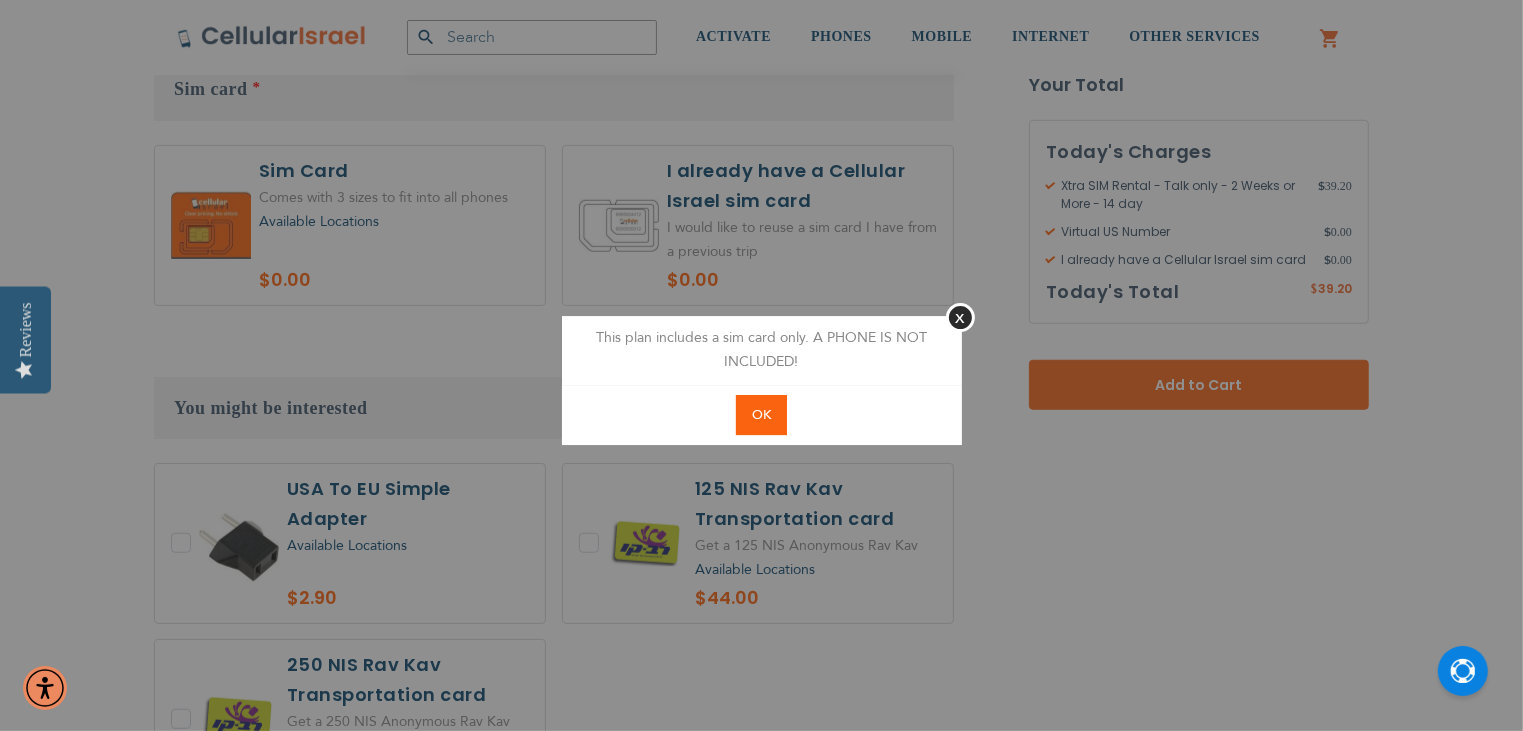 click on "OK" at bounding box center (761, 415) 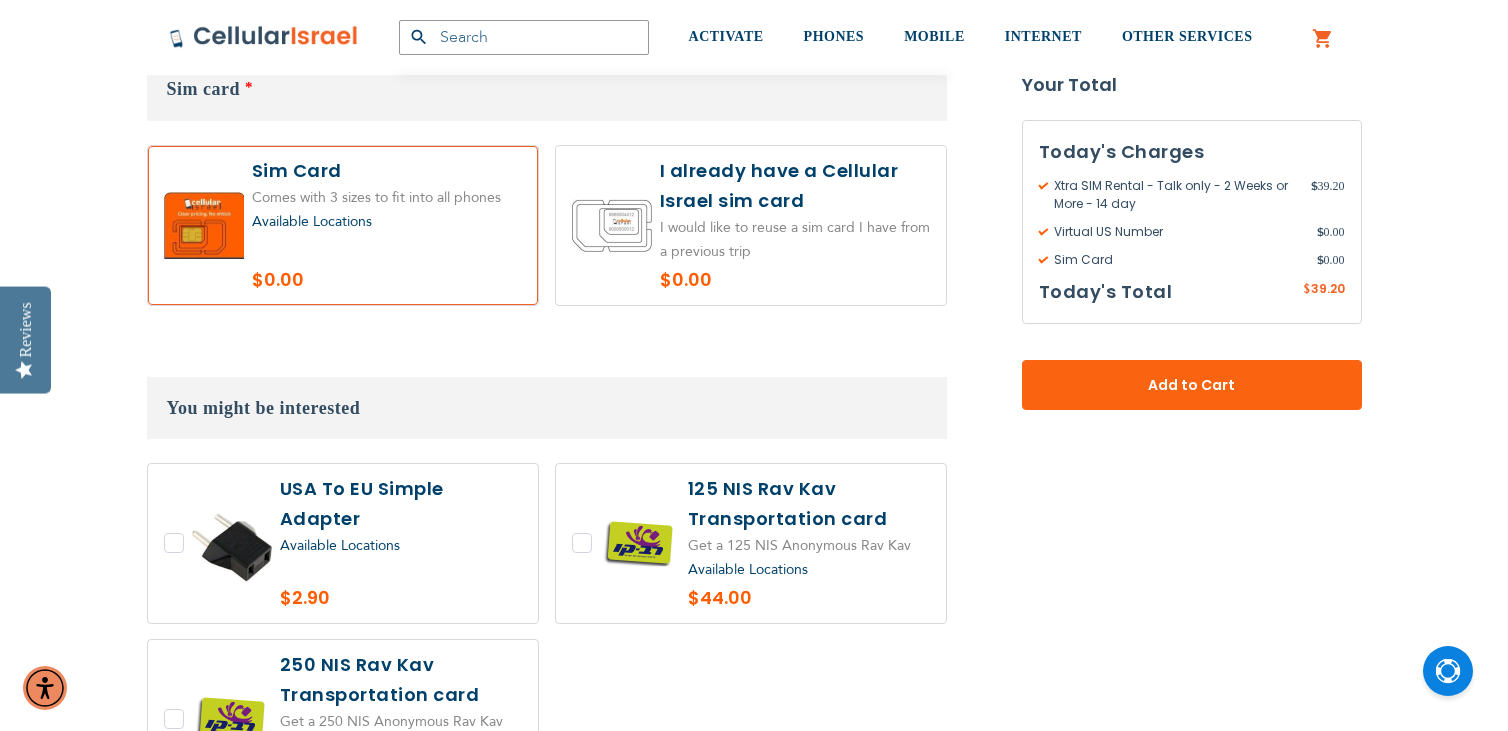 click on "Available Locations" at bounding box center (312, 221) 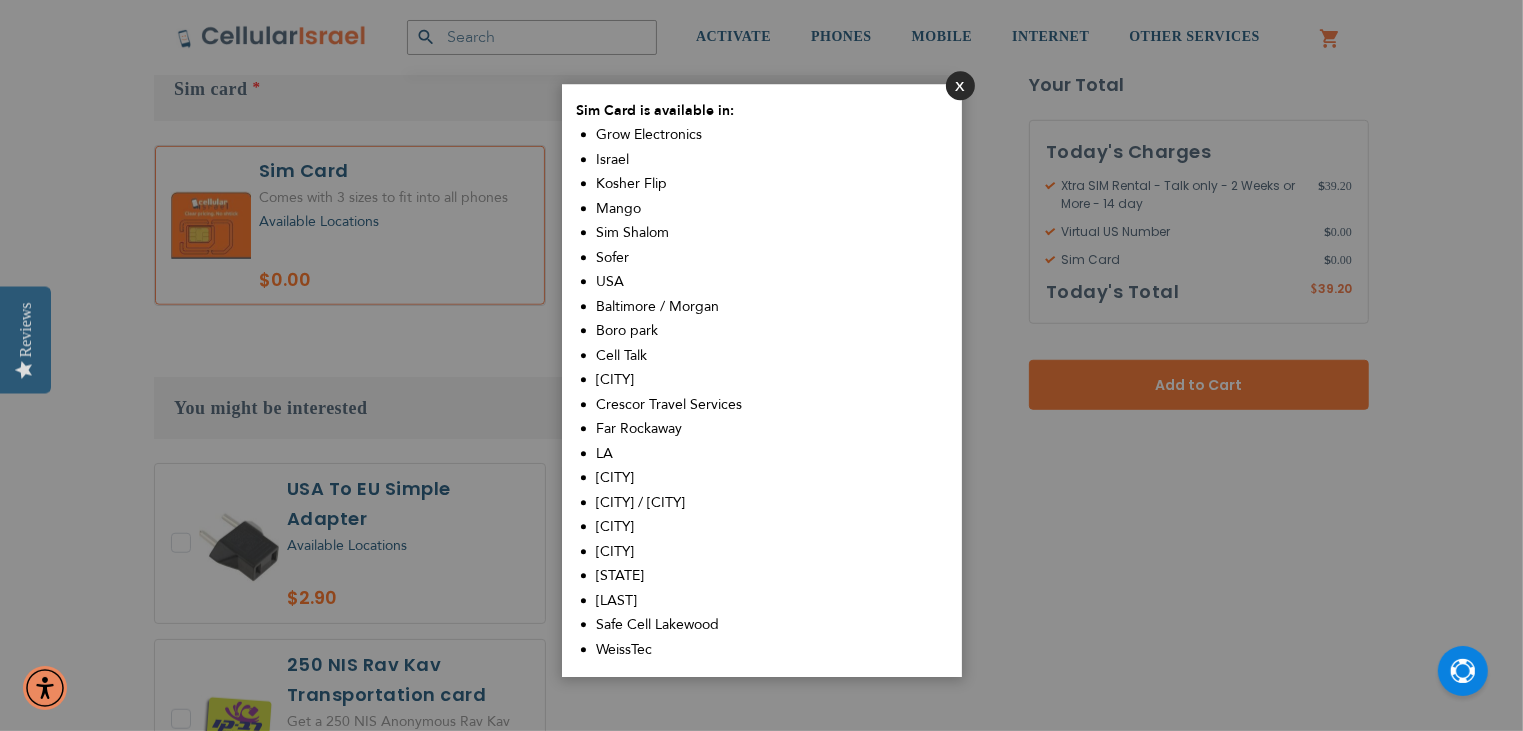 click on "Close" at bounding box center (960, 85) 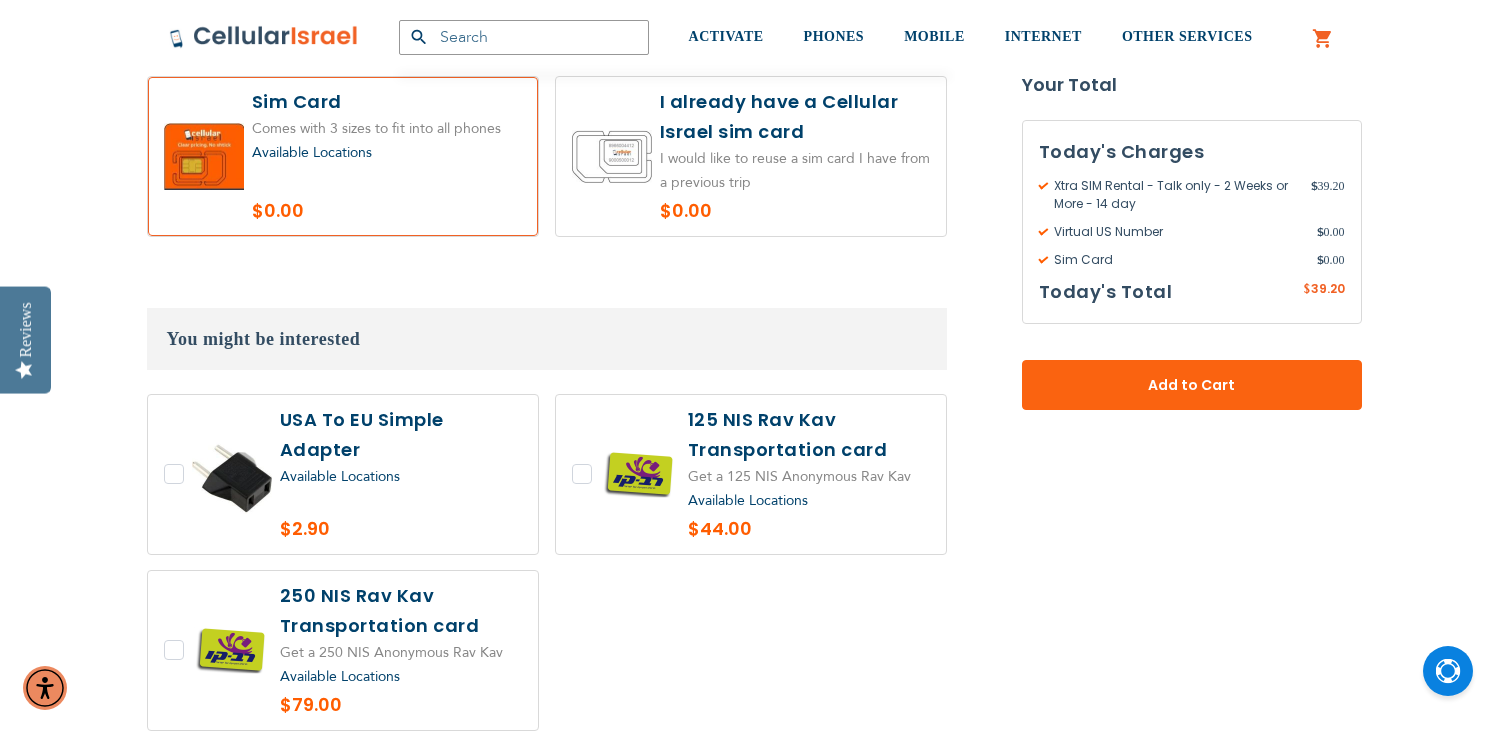 scroll, scrollTop: 1520, scrollLeft: 0, axis: vertical 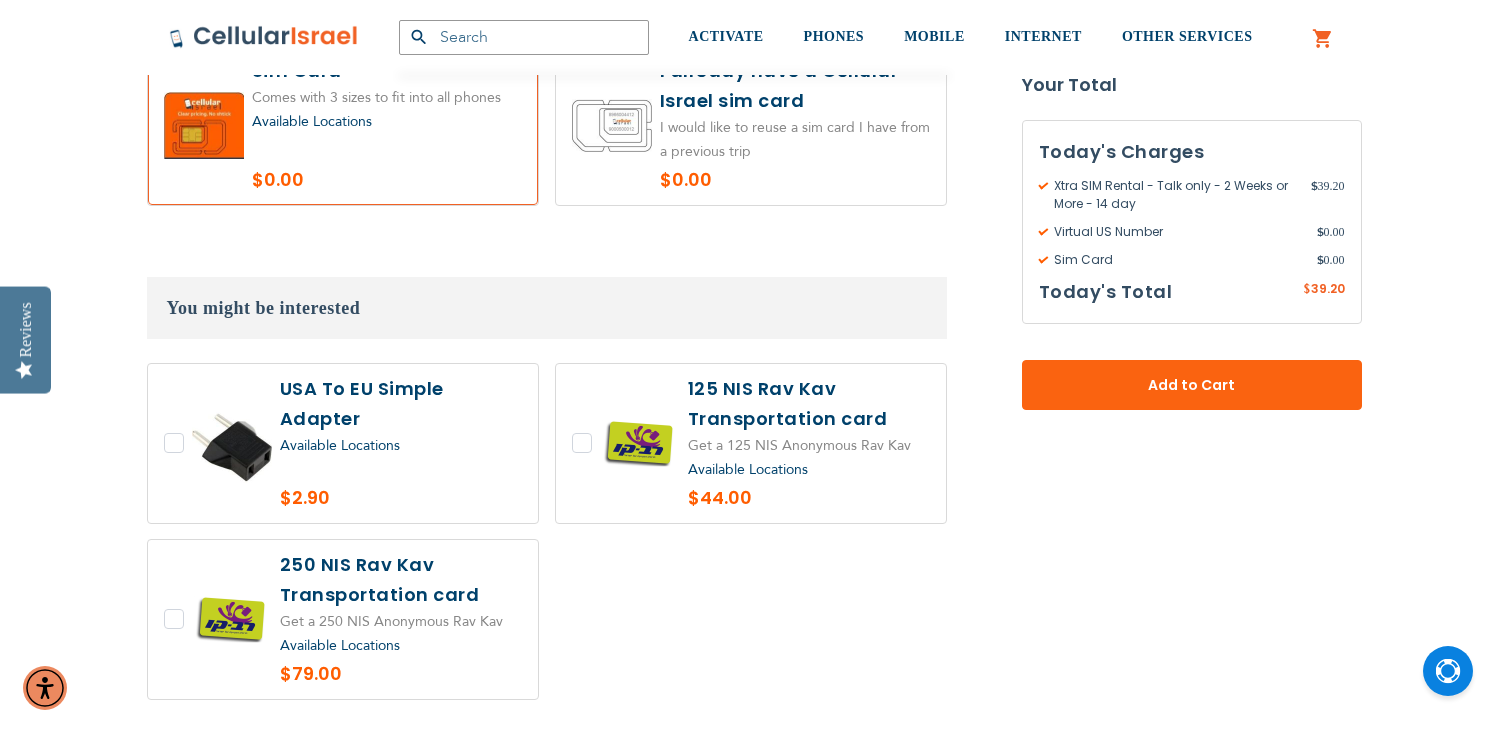 click on "Available Locations" at bounding box center [748, 469] 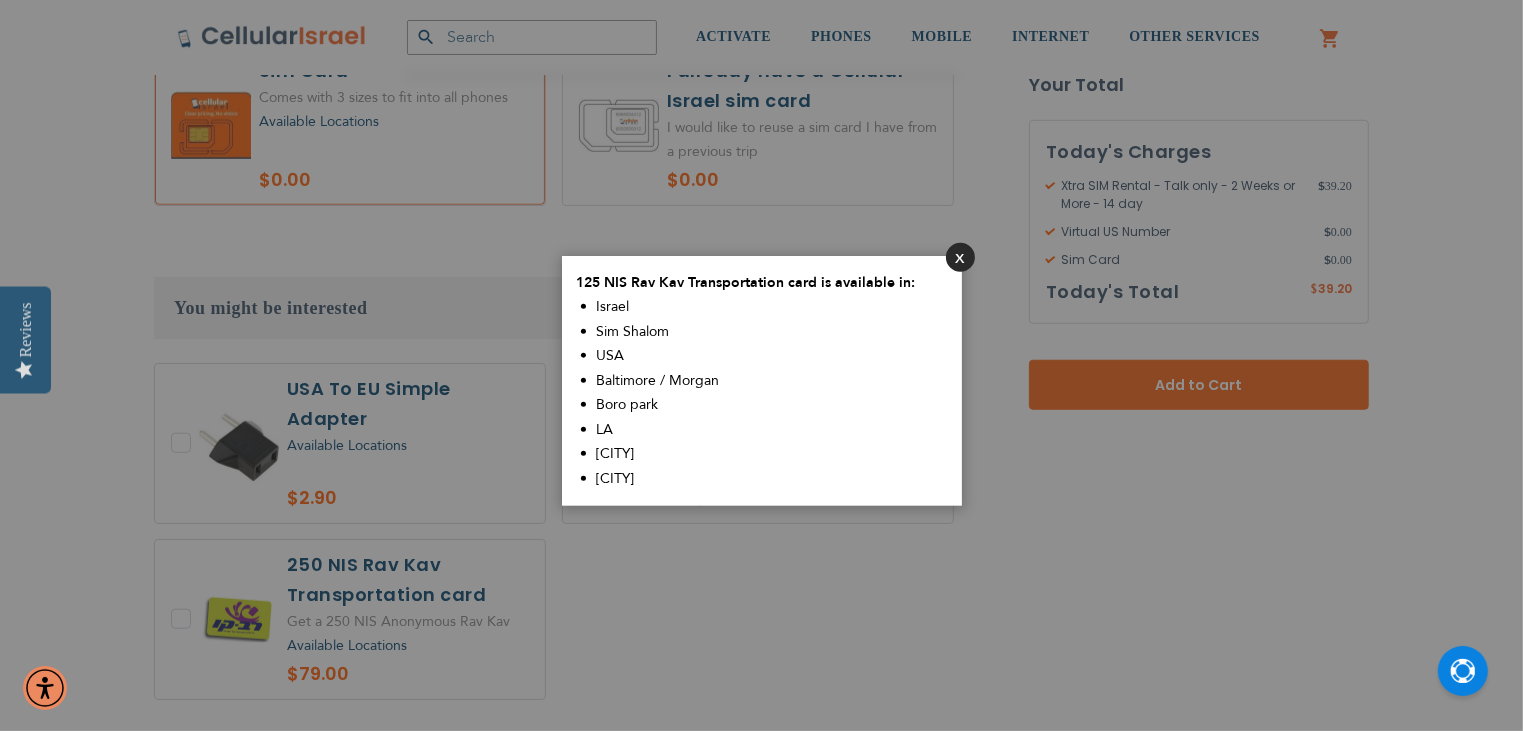 click on "Close" at bounding box center [960, 256] 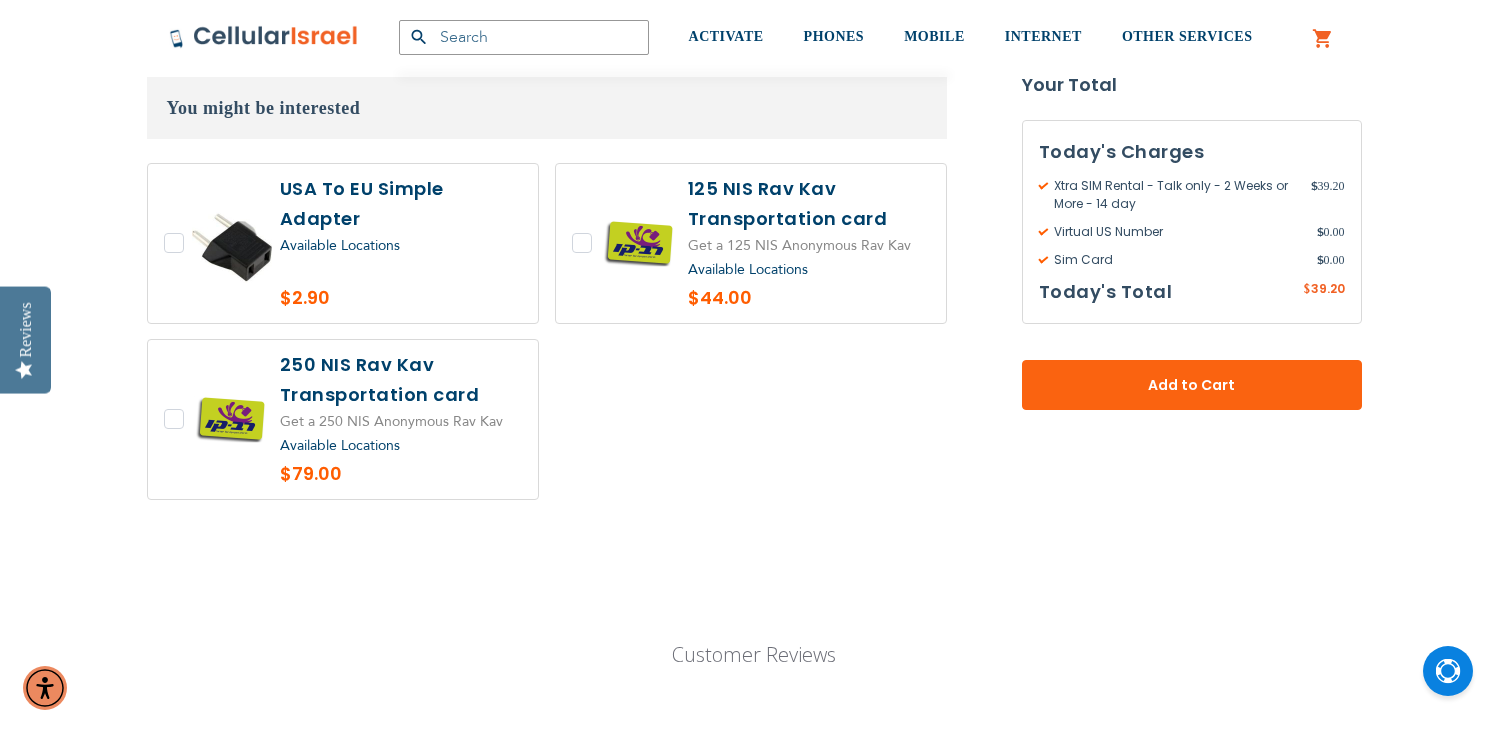 scroll, scrollTop: 1720, scrollLeft: 0, axis: vertical 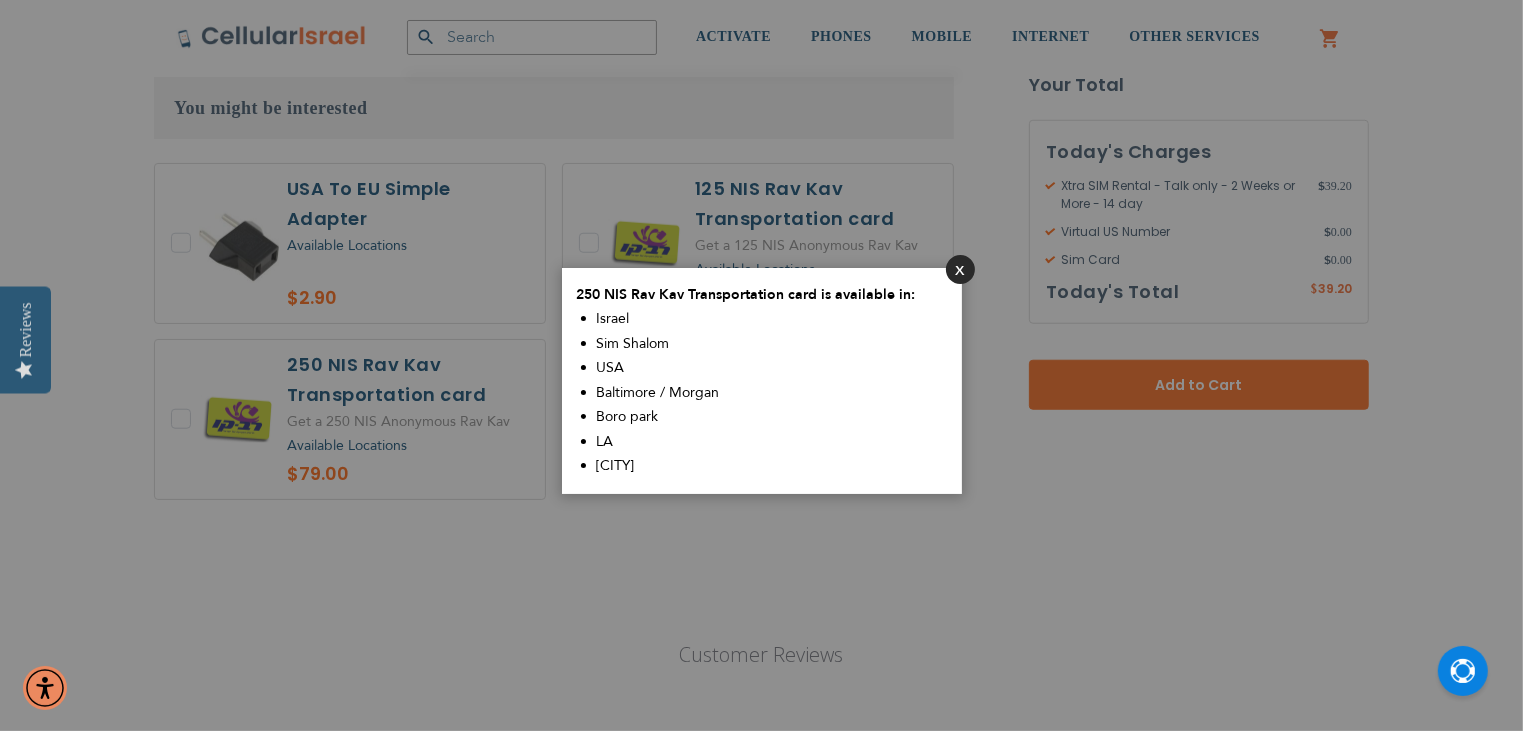 click on "Close" at bounding box center (960, 269) 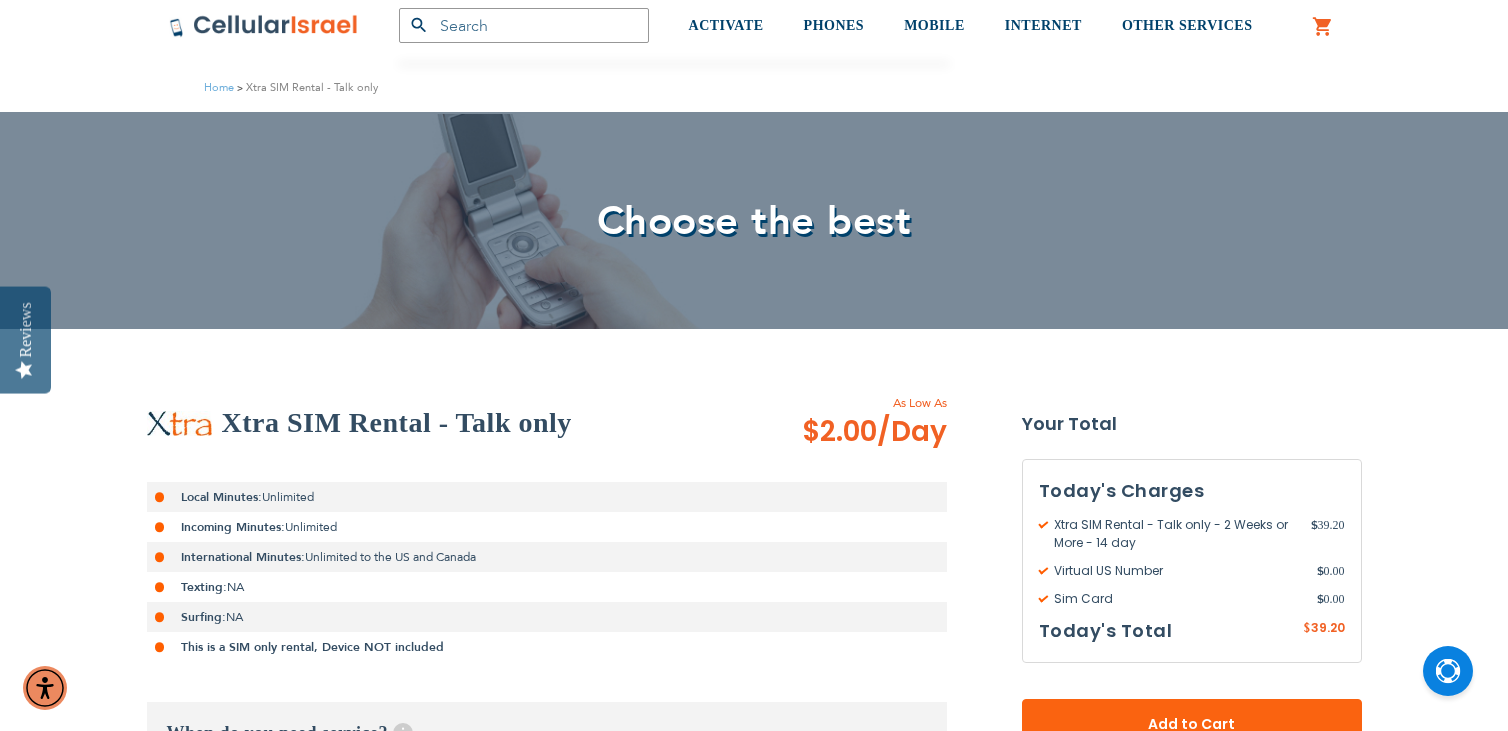 scroll, scrollTop: 0, scrollLeft: 0, axis: both 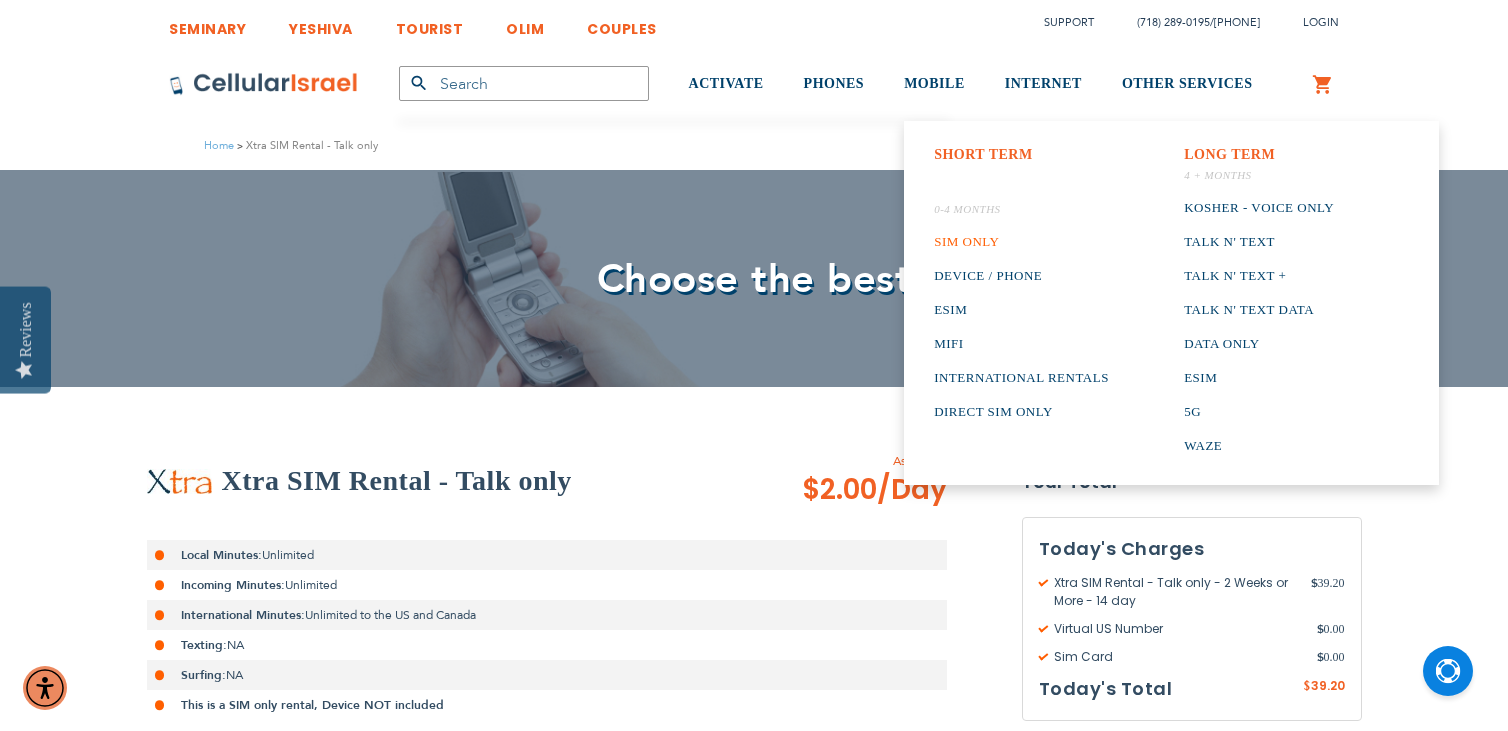 click on "SIM Only" at bounding box center [1021, 242] 